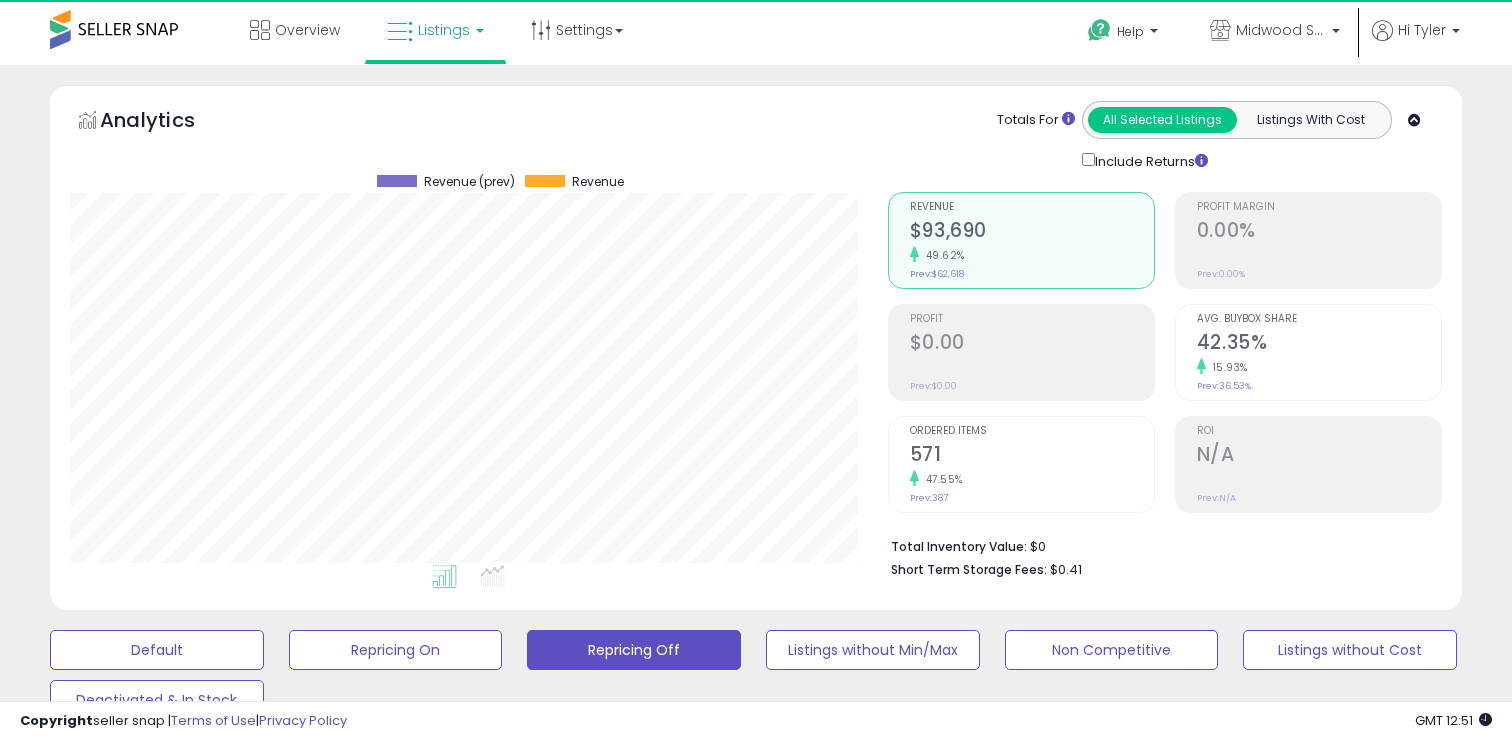 scroll, scrollTop: 518, scrollLeft: 0, axis: vertical 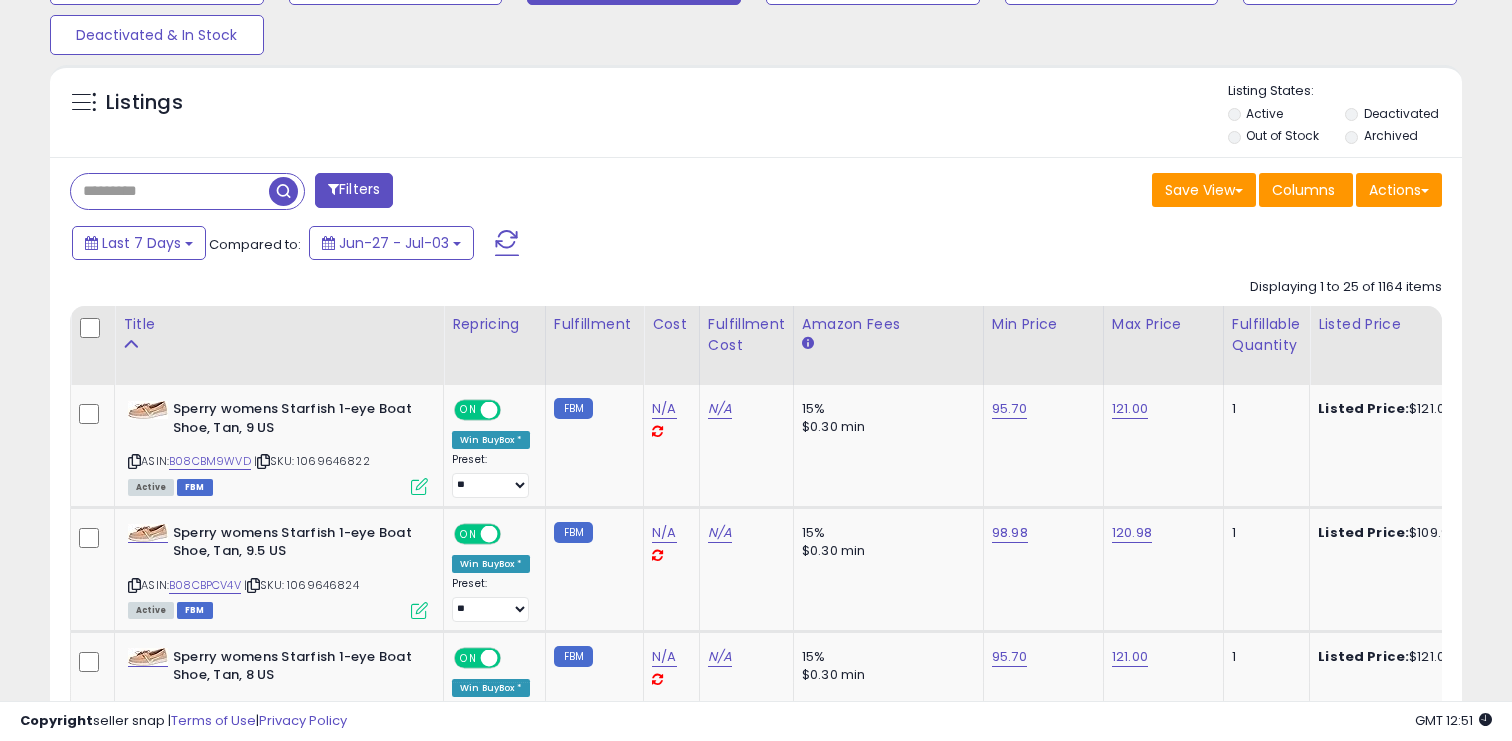 click at bounding box center (170, 191) 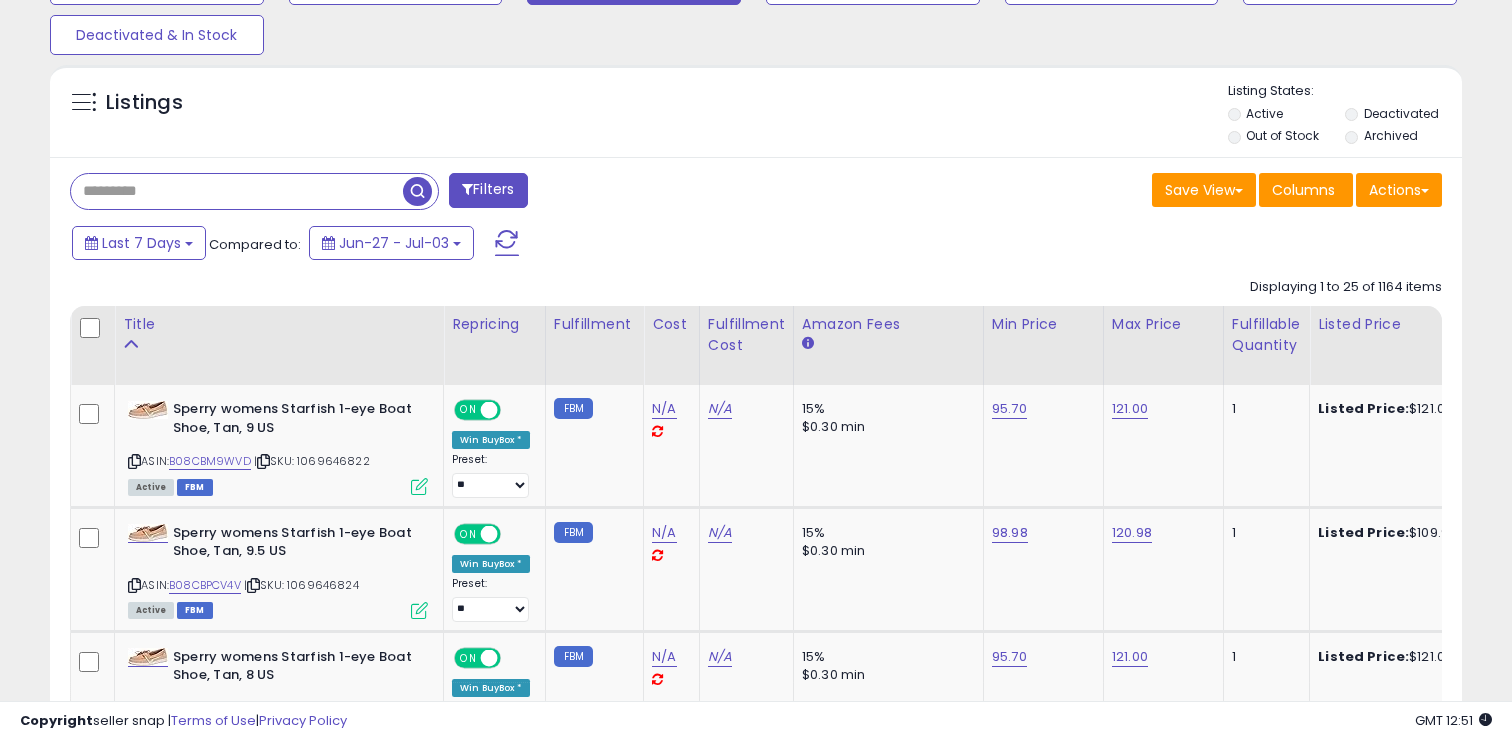 paste on "**********" 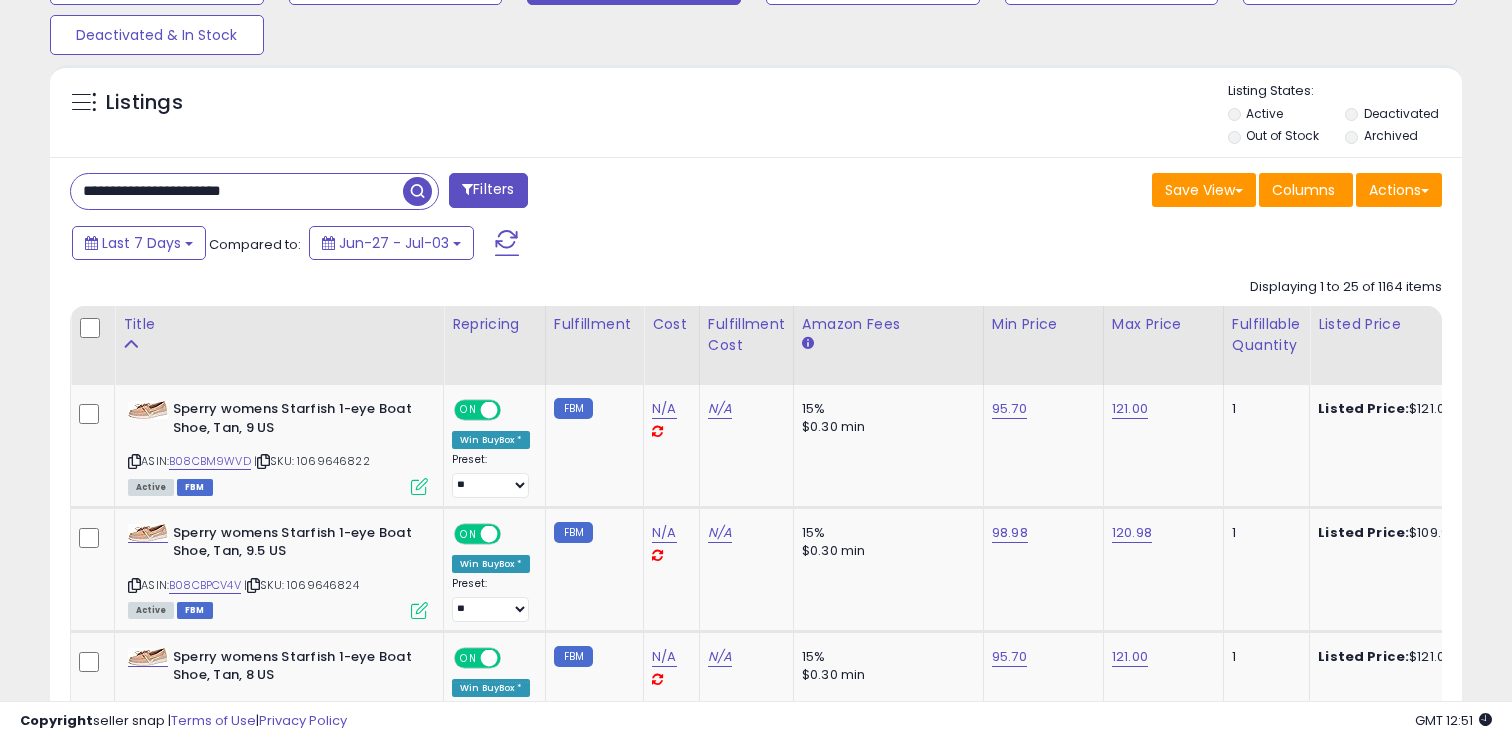 type on "**********" 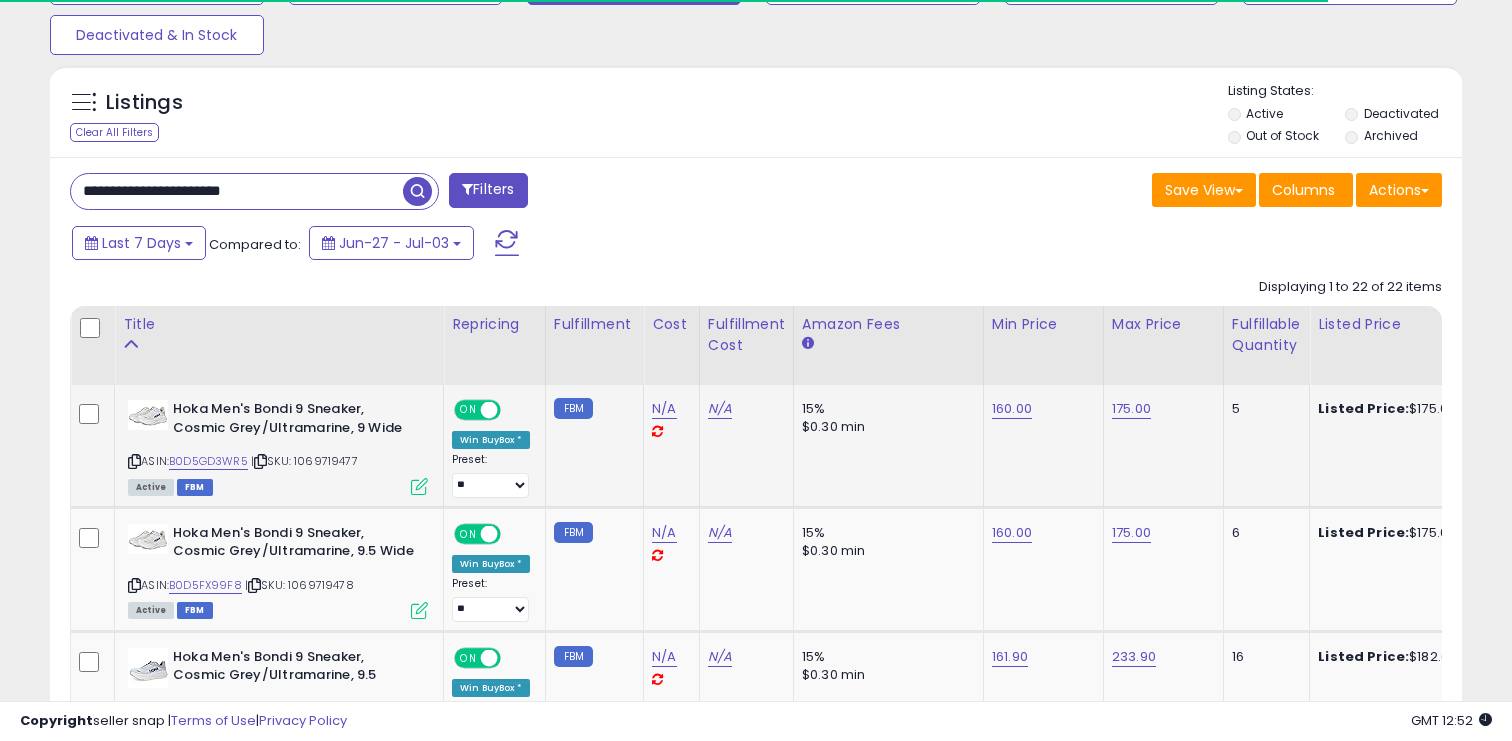 scroll, scrollTop: 780, scrollLeft: 0, axis: vertical 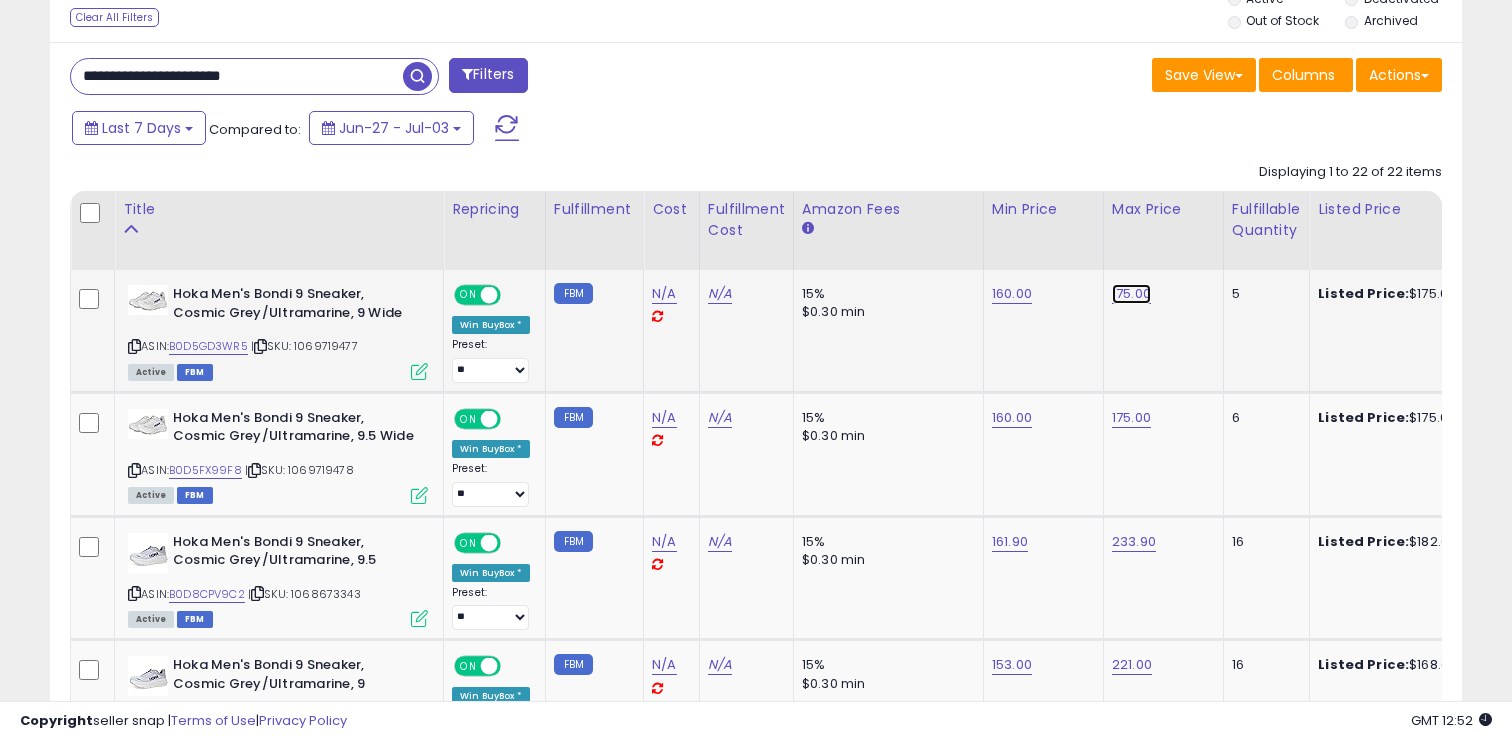 click on "175.00" at bounding box center (1131, 294) 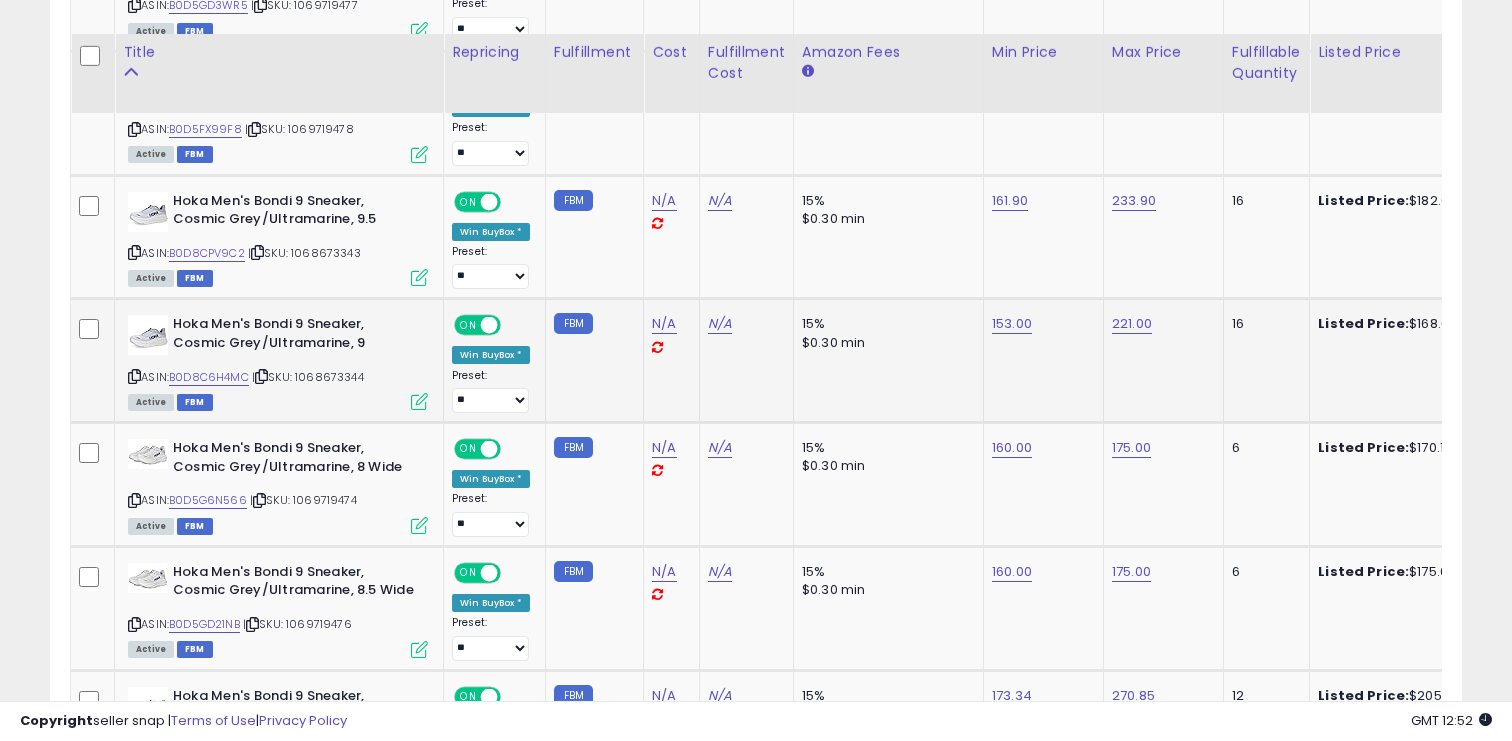 scroll, scrollTop: 1091, scrollLeft: 0, axis: vertical 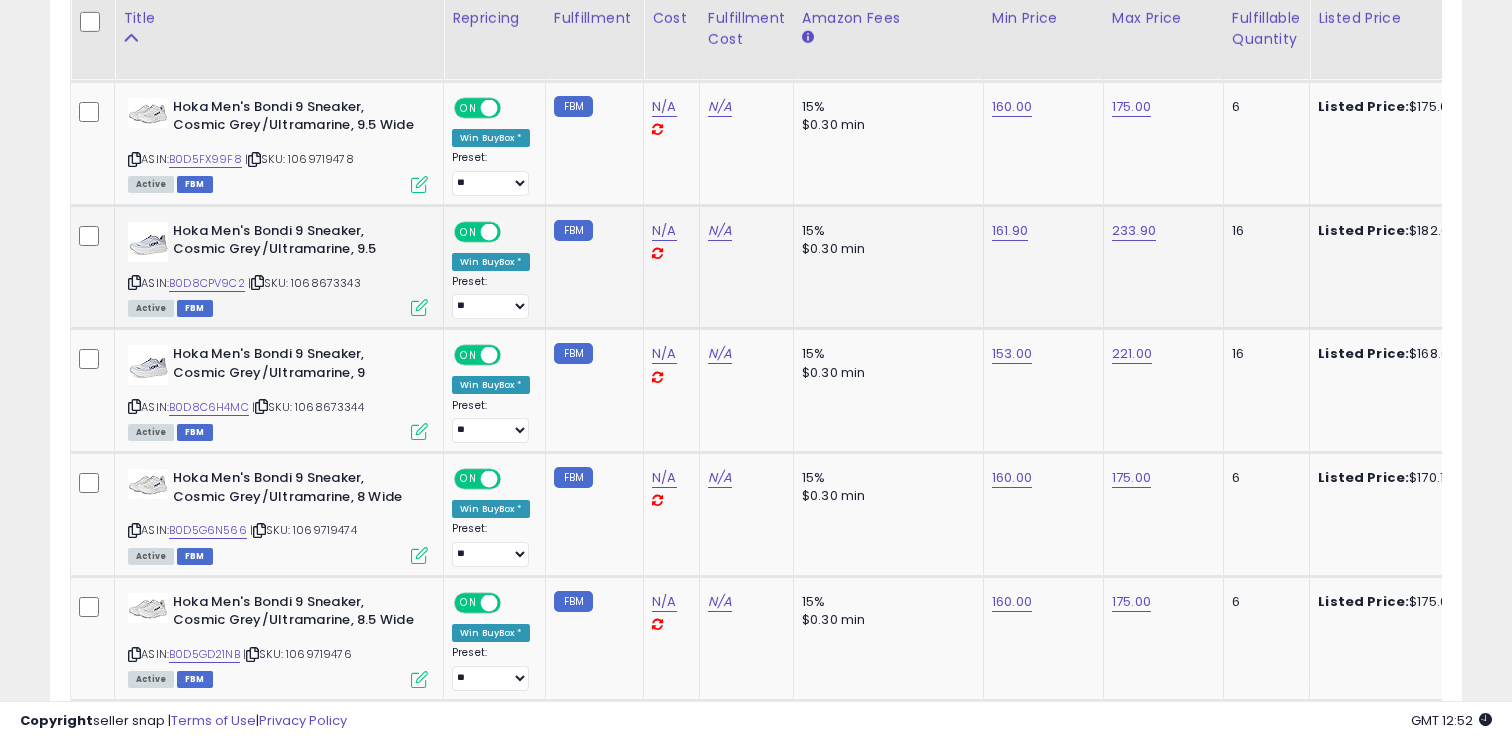 click on "233.90" 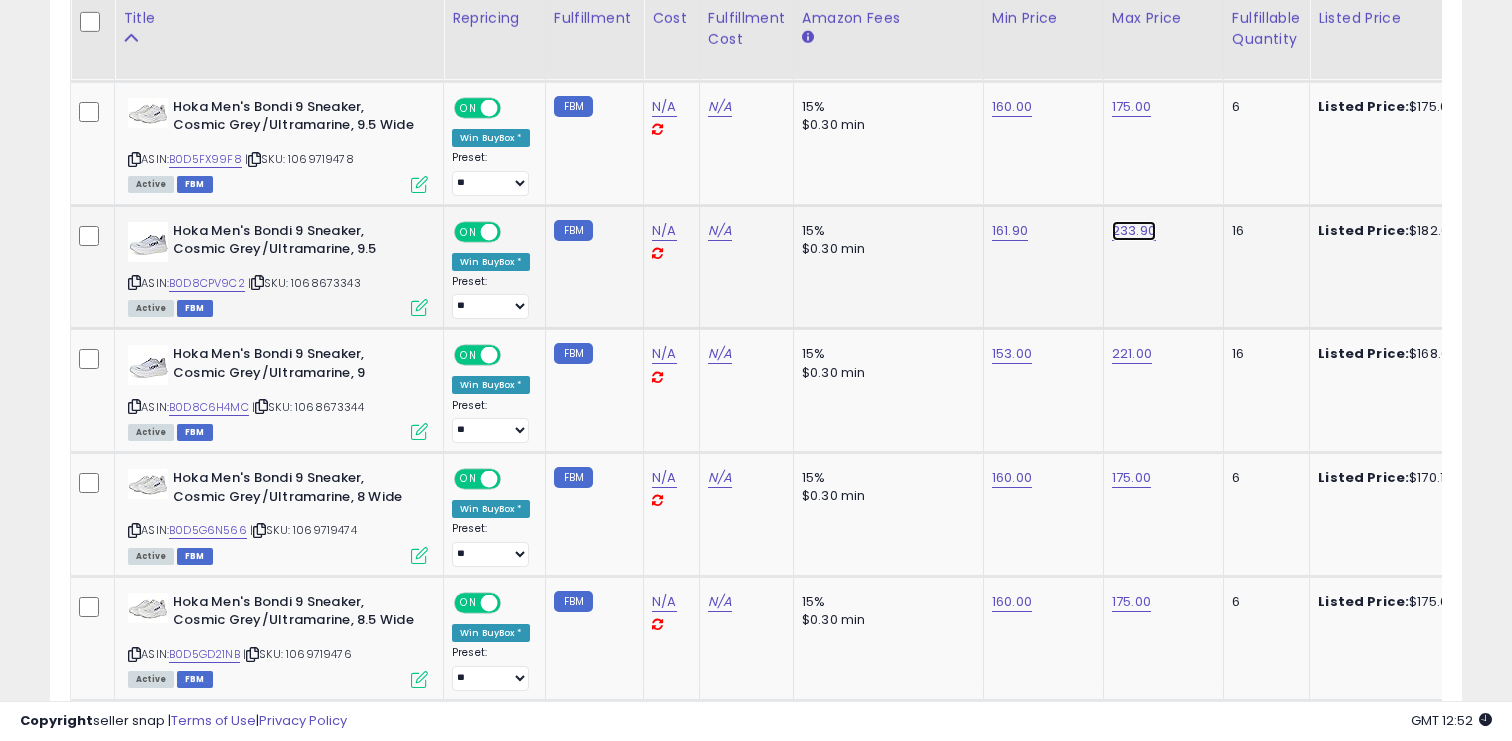 click on "233.90" at bounding box center [1131, -17] 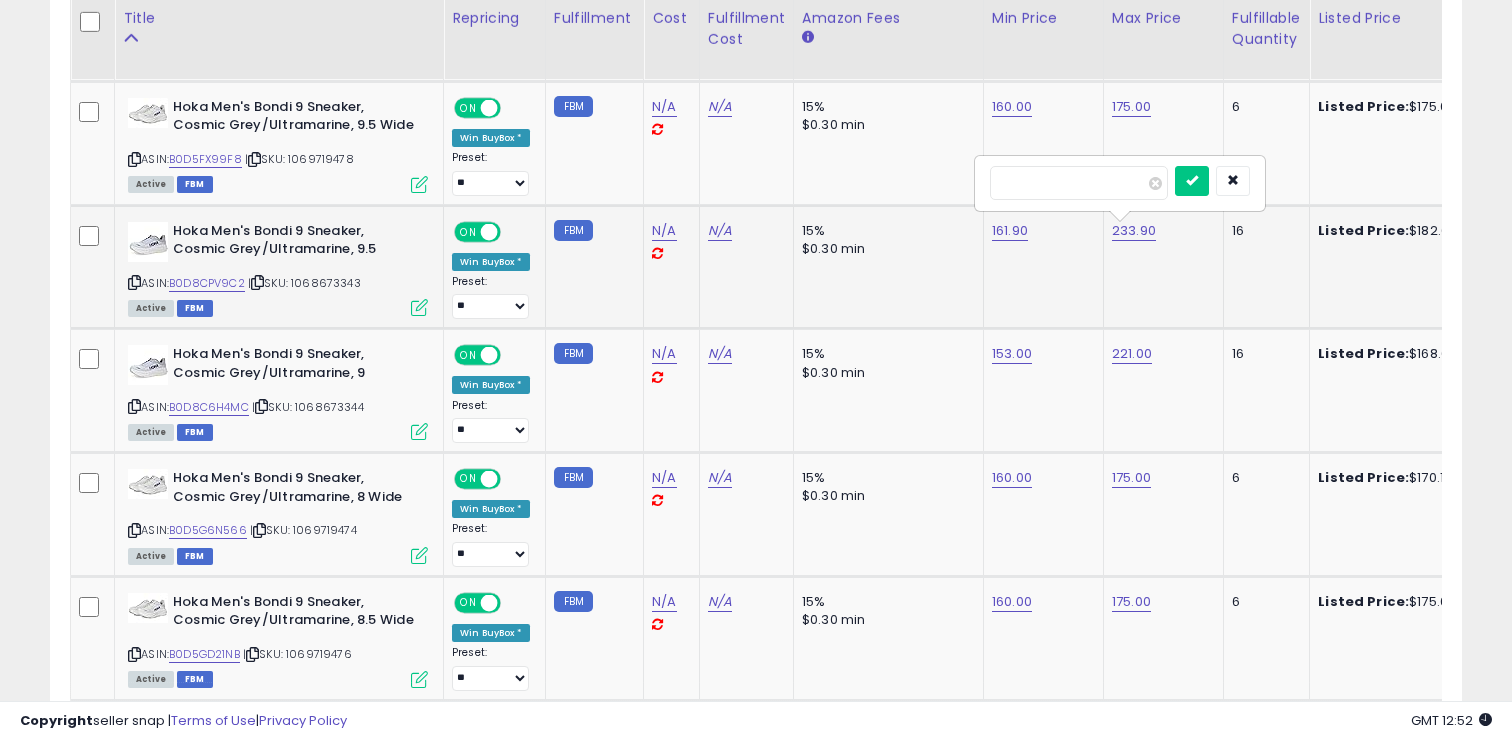 type on "***" 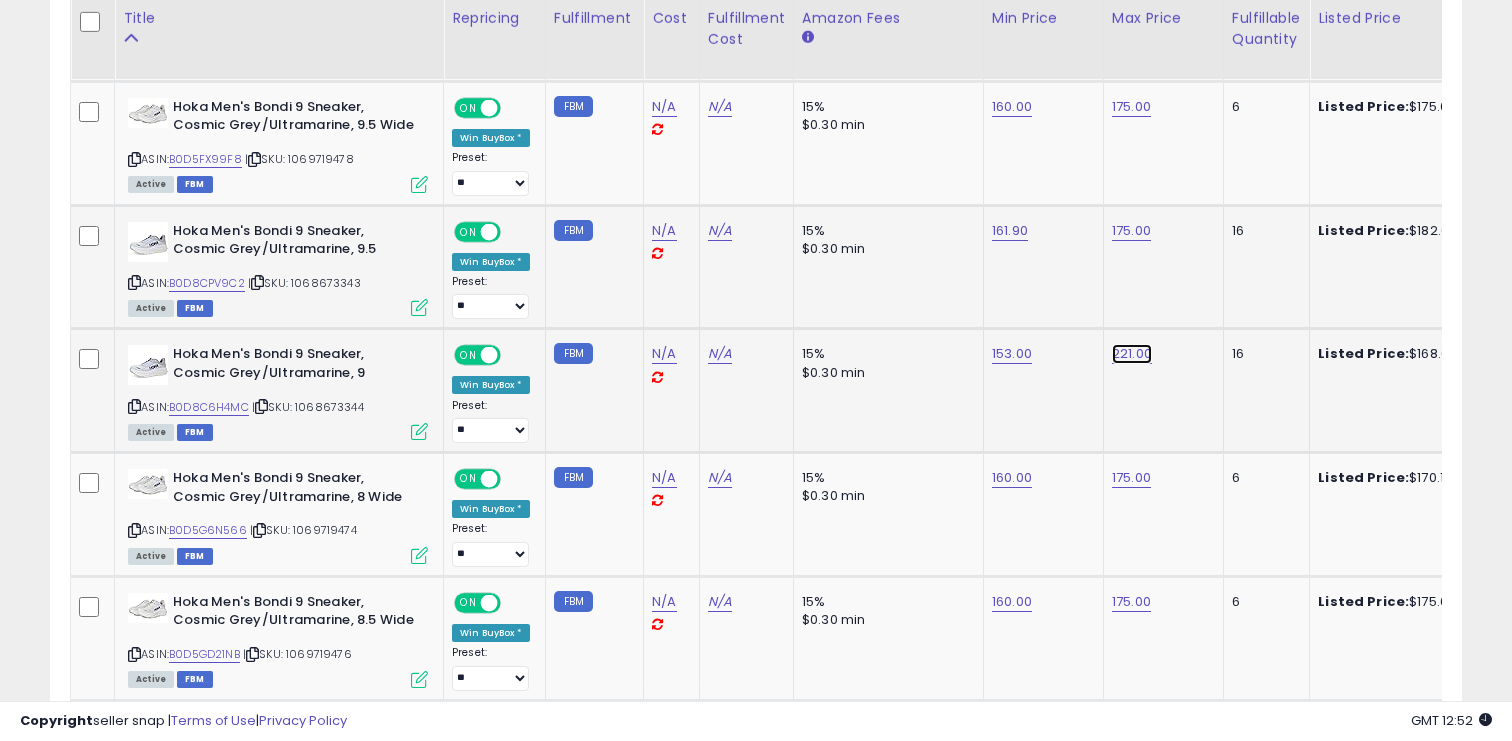 click on "221.00" at bounding box center [1131, -17] 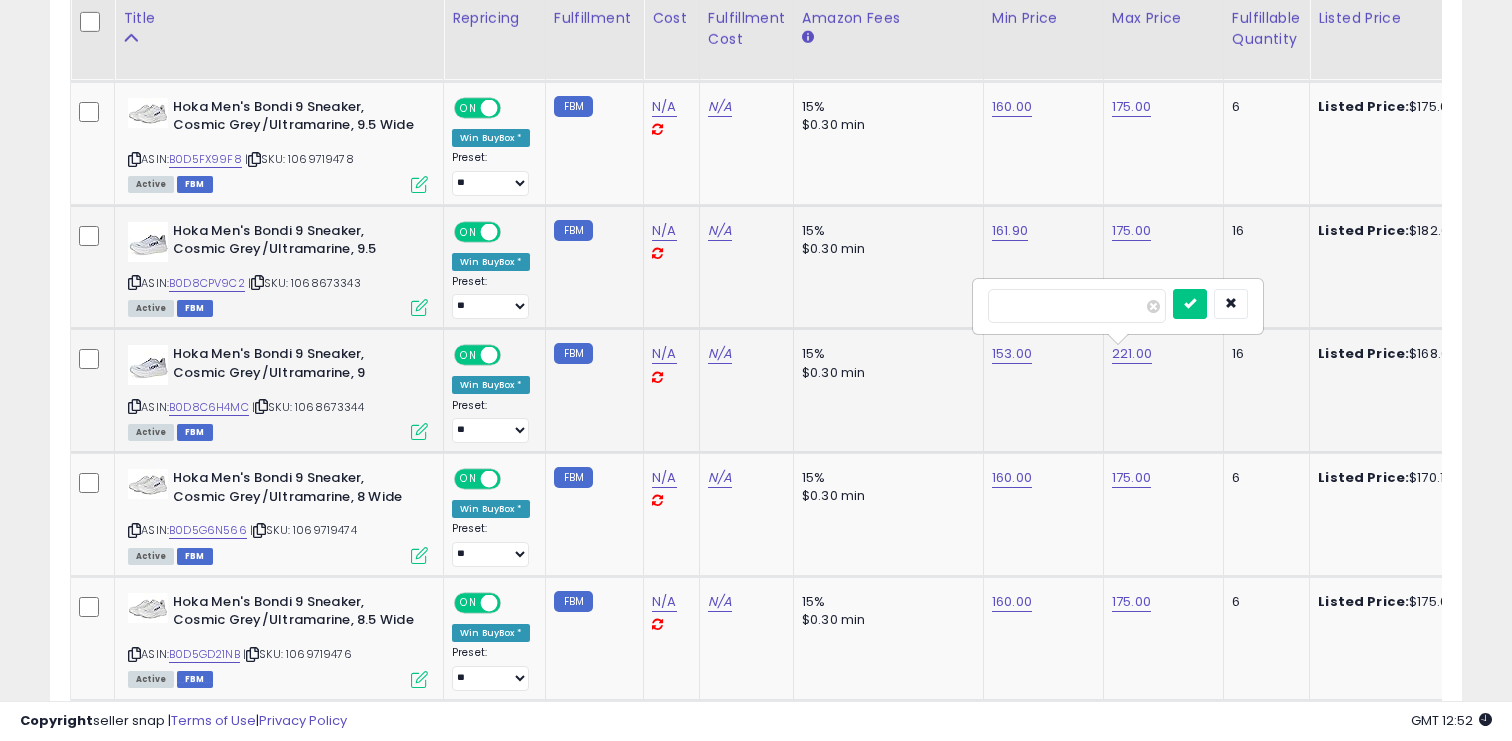 type on "***" 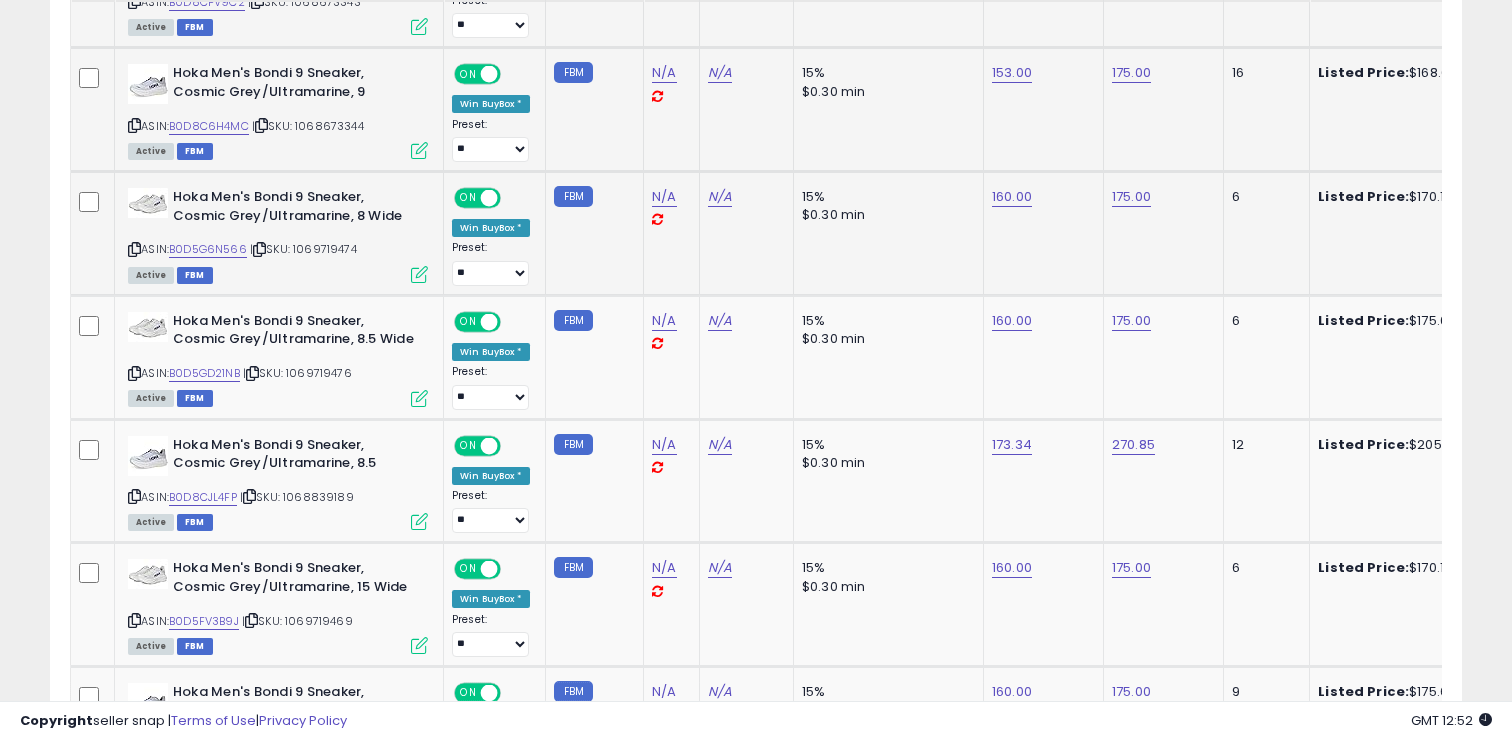scroll, scrollTop: 1375, scrollLeft: 0, axis: vertical 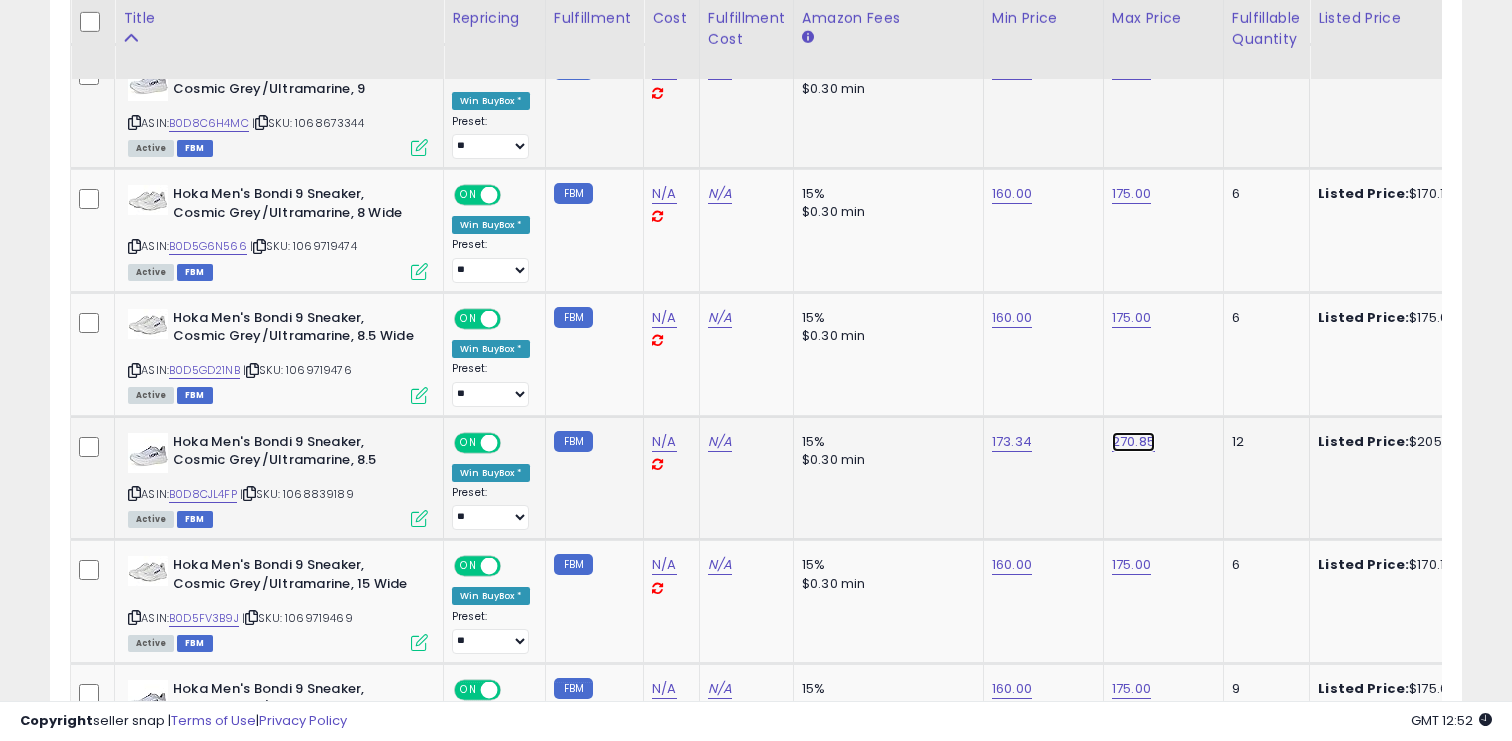 click on "270.85" at bounding box center [1131, -301] 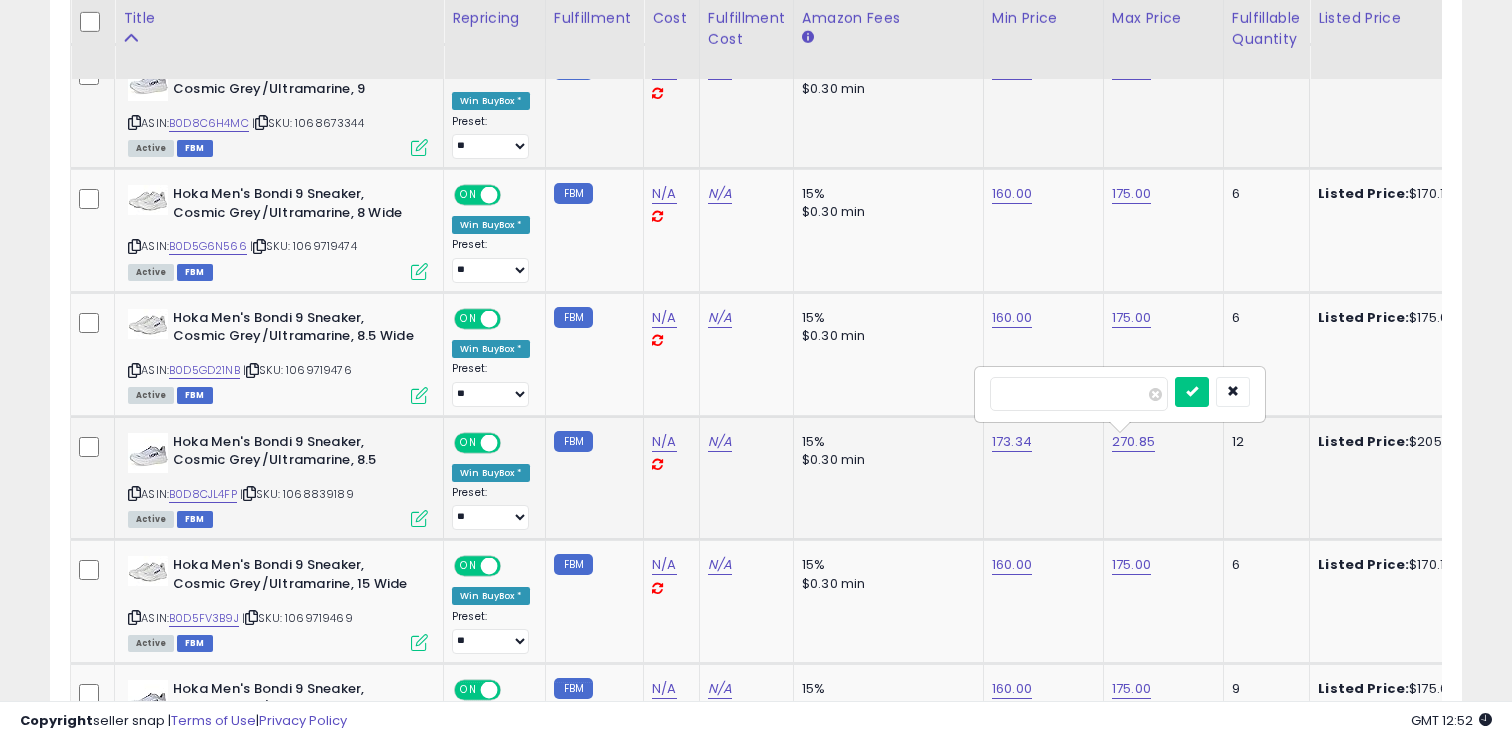 type on "***" 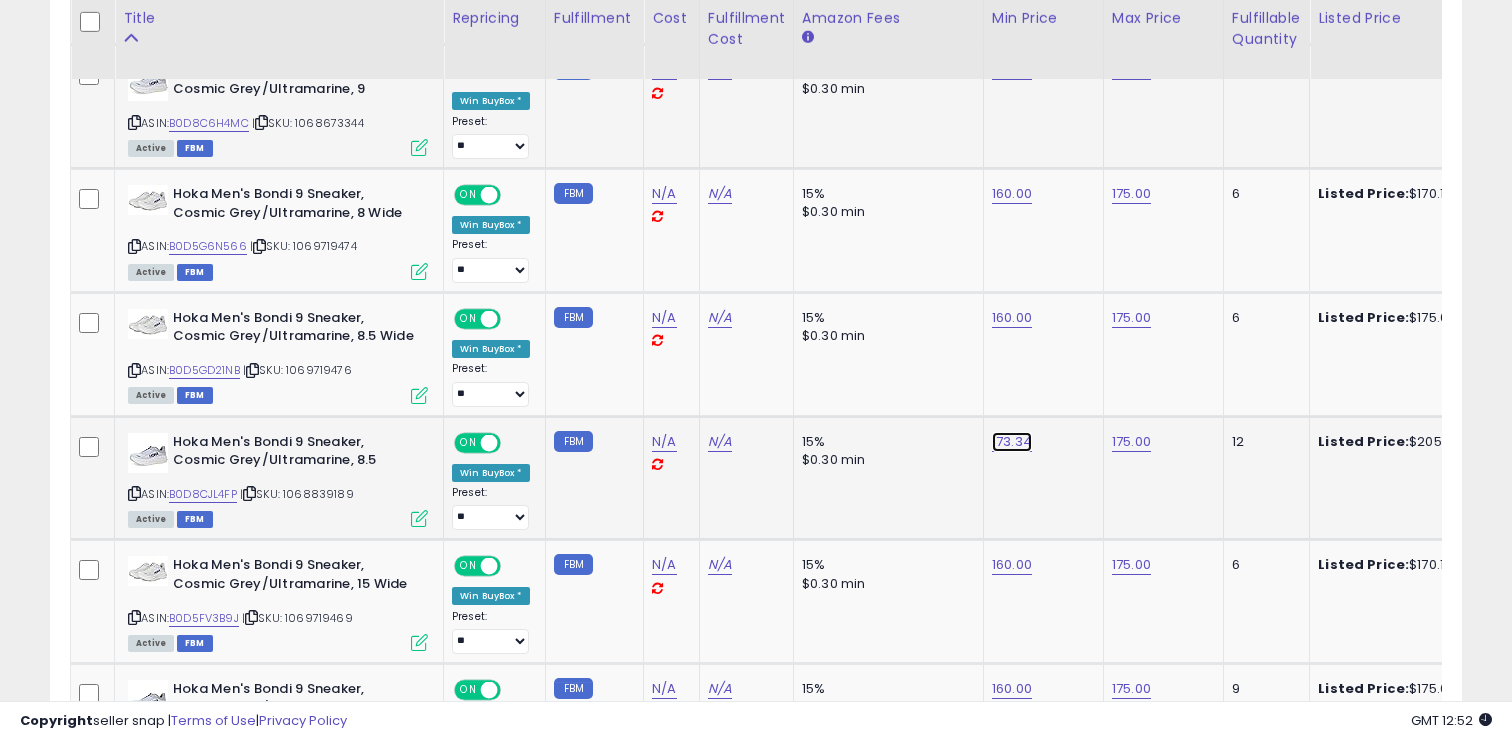 click on "173.34" at bounding box center (1012, -301) 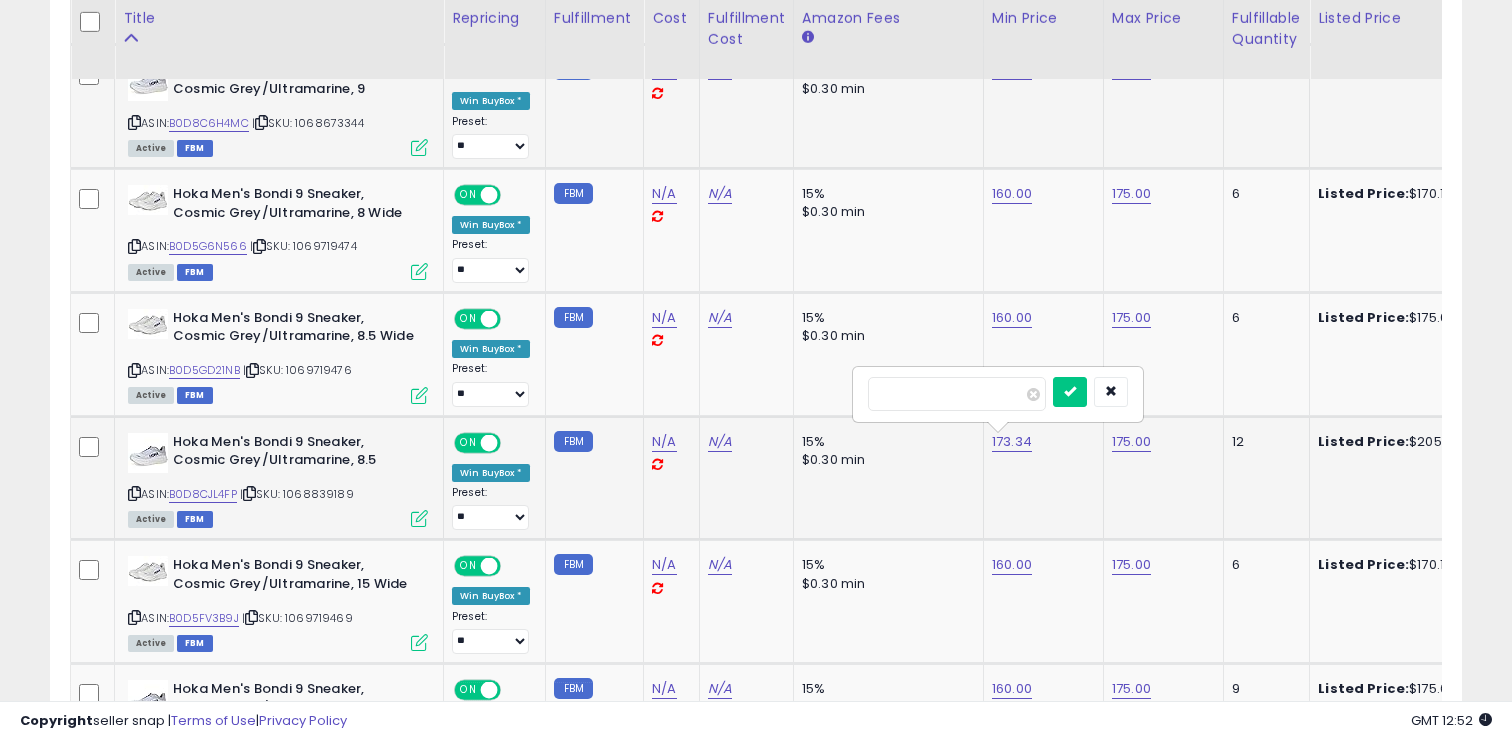 type on "***" 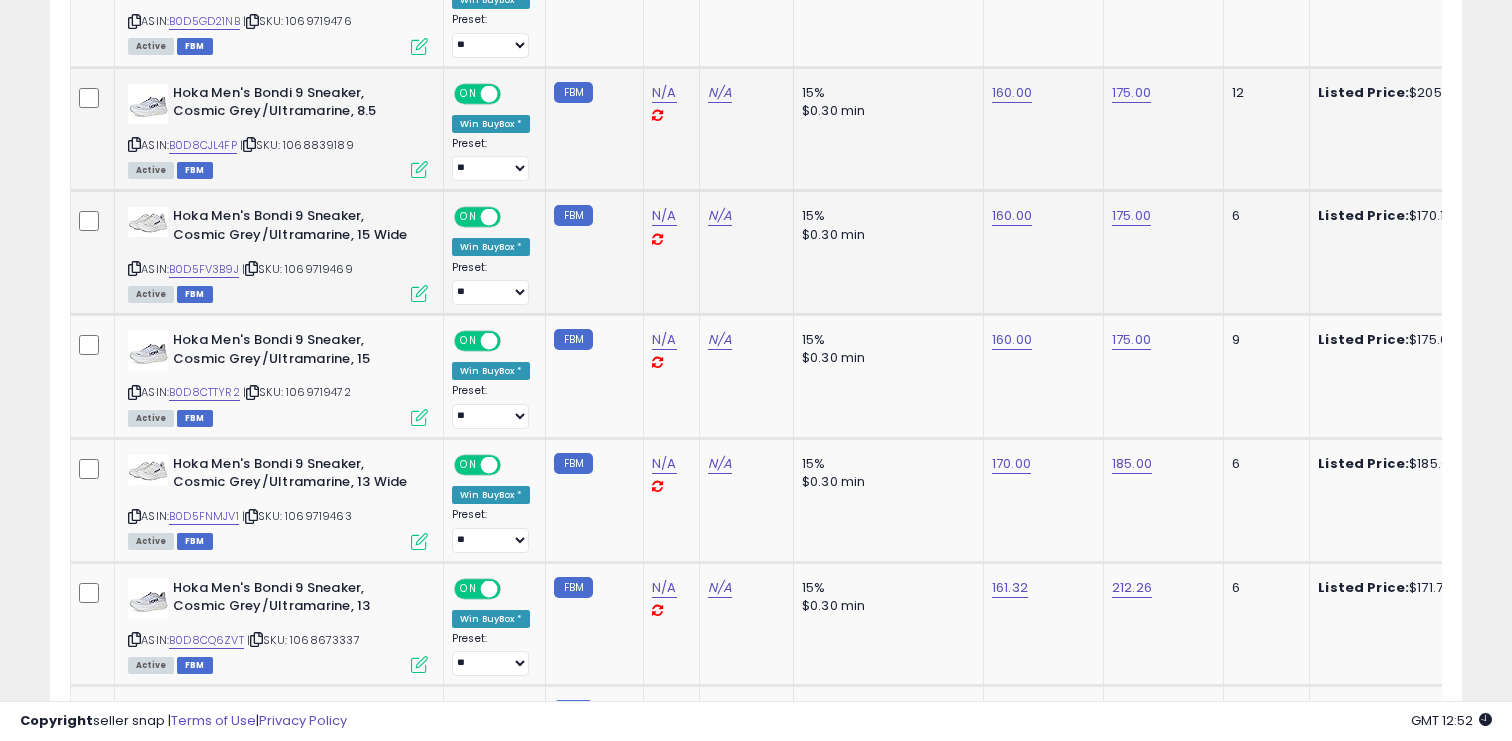 scroll, scrollTop: 1771, scrollLeft: 0, axis: vertical 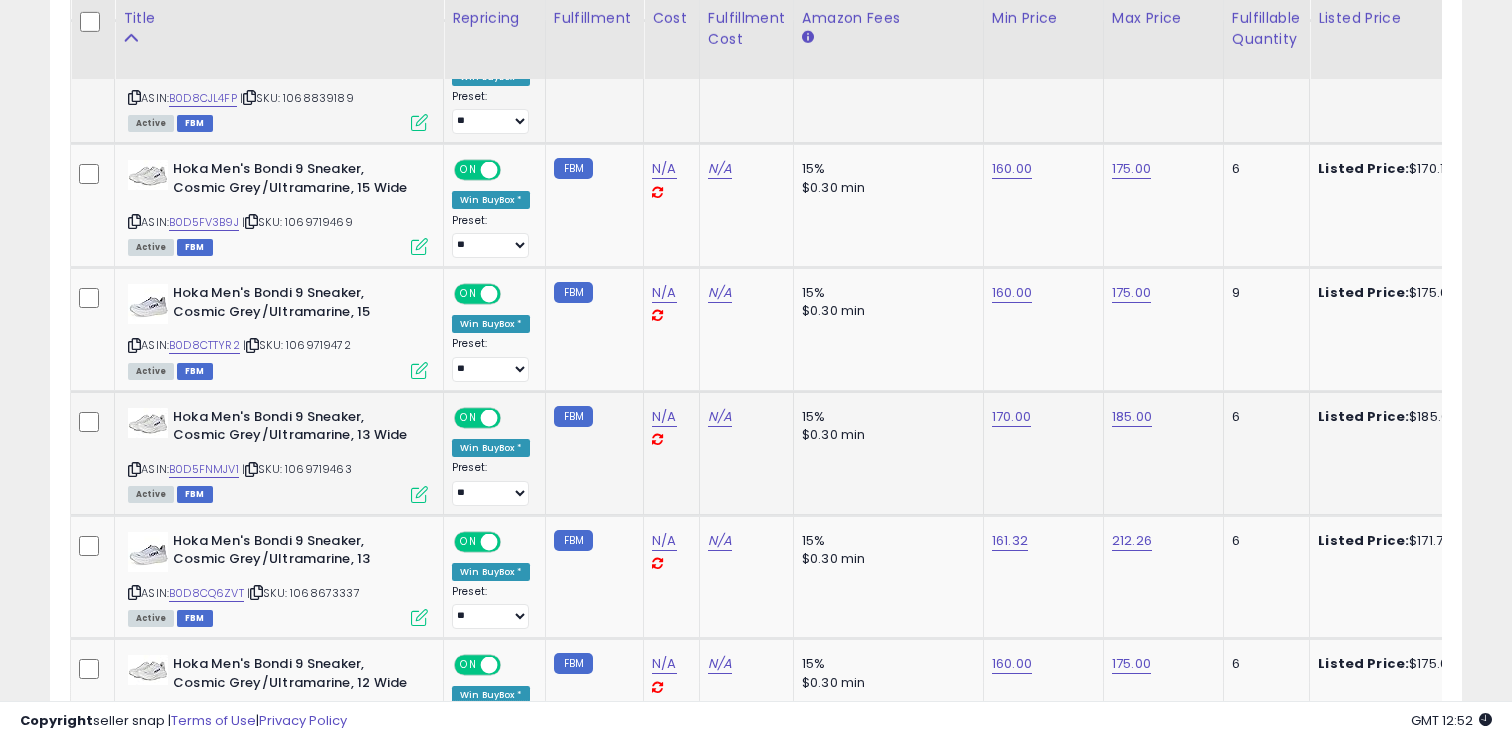 click on "185.00" 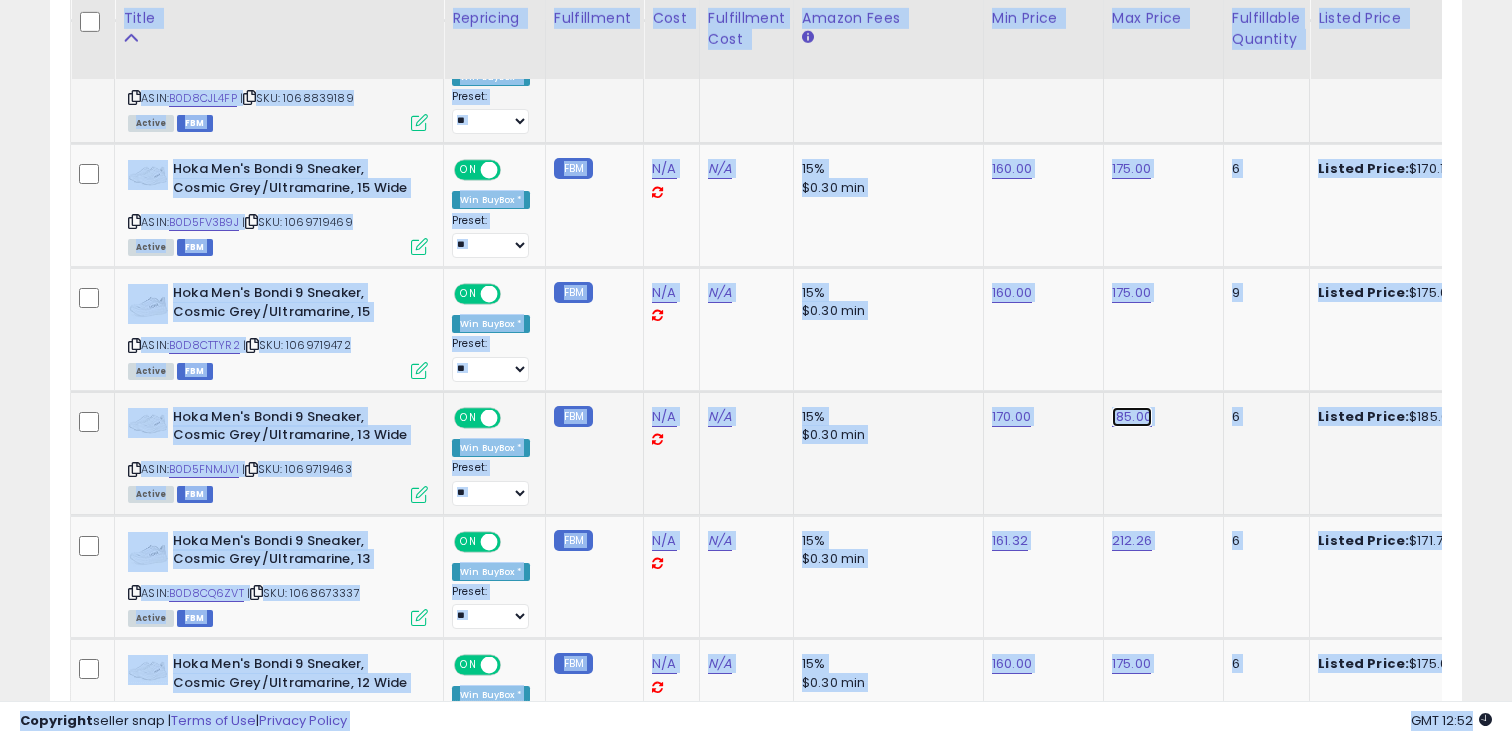 click on "185.00" at bounding box center [1131, -697] 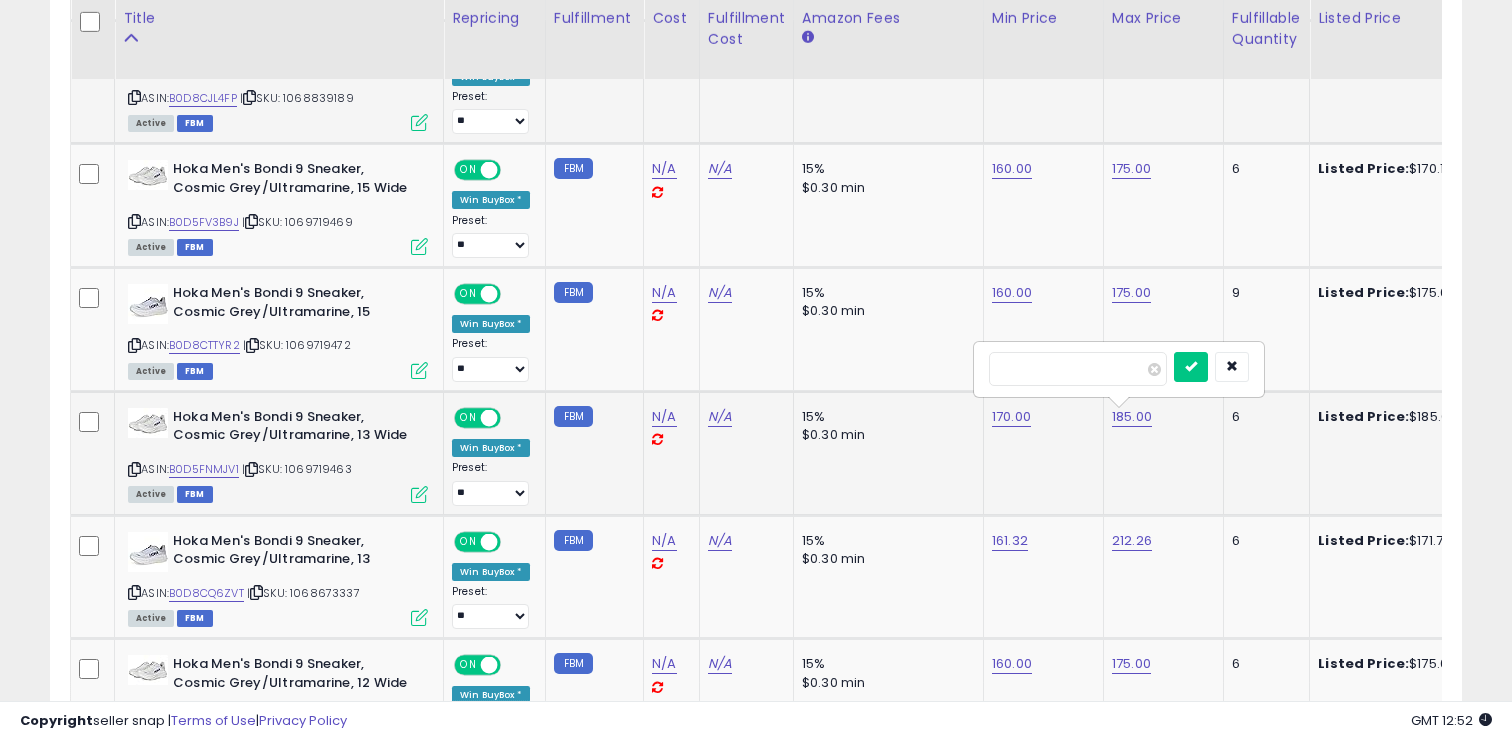 type on "***" 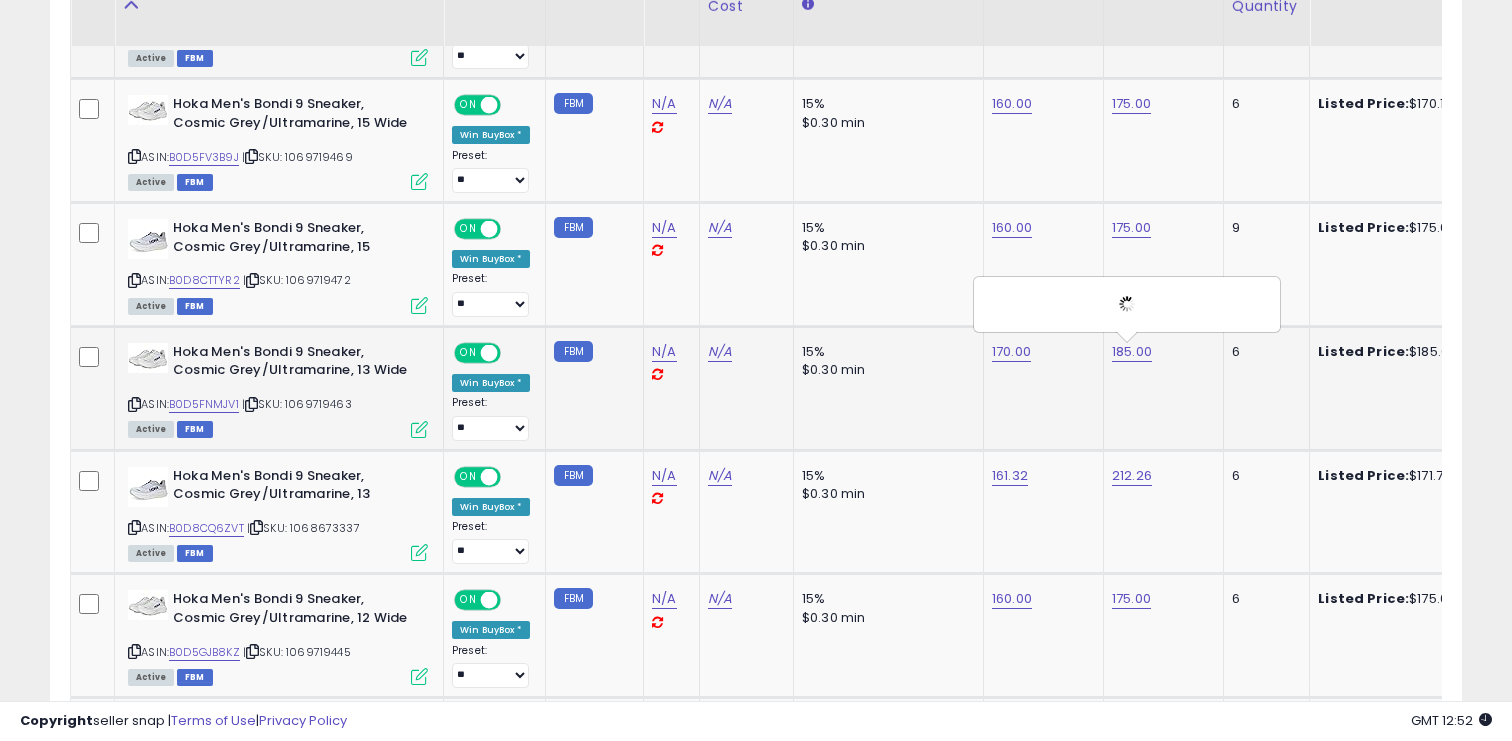 scroll, scrollTop: 1854, scrollLeft: 0, axis: vertical 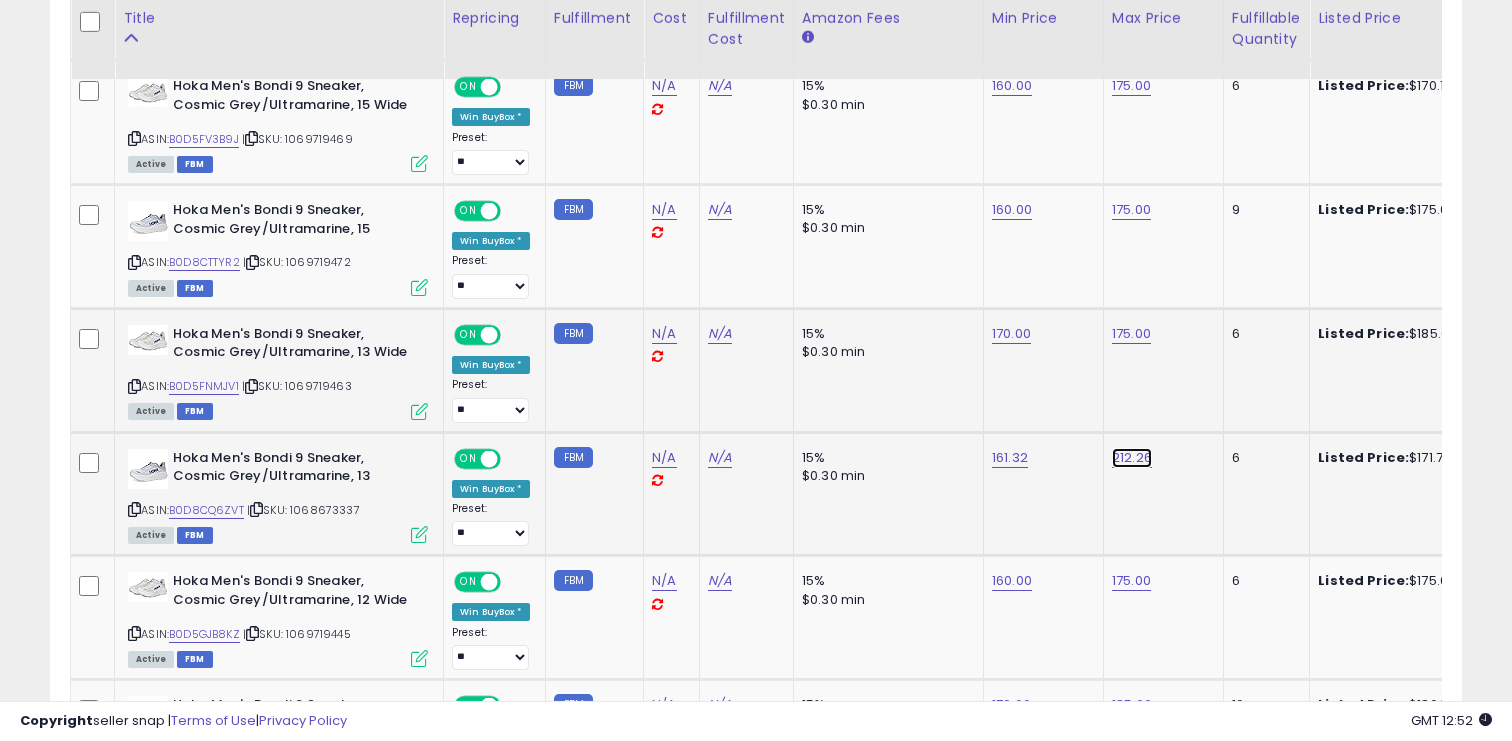 click on "212.26" at bounding box center (1131, -780) 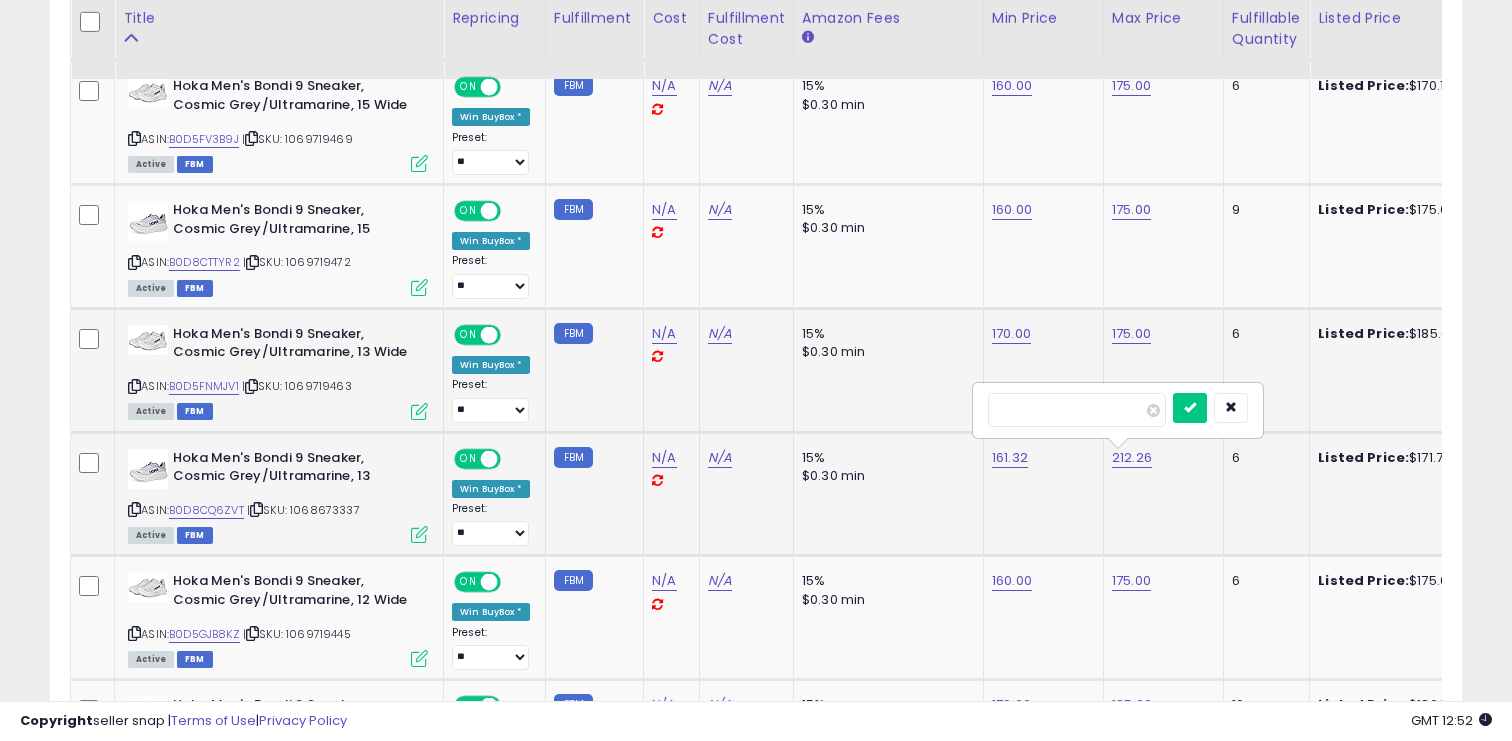 type on "***" 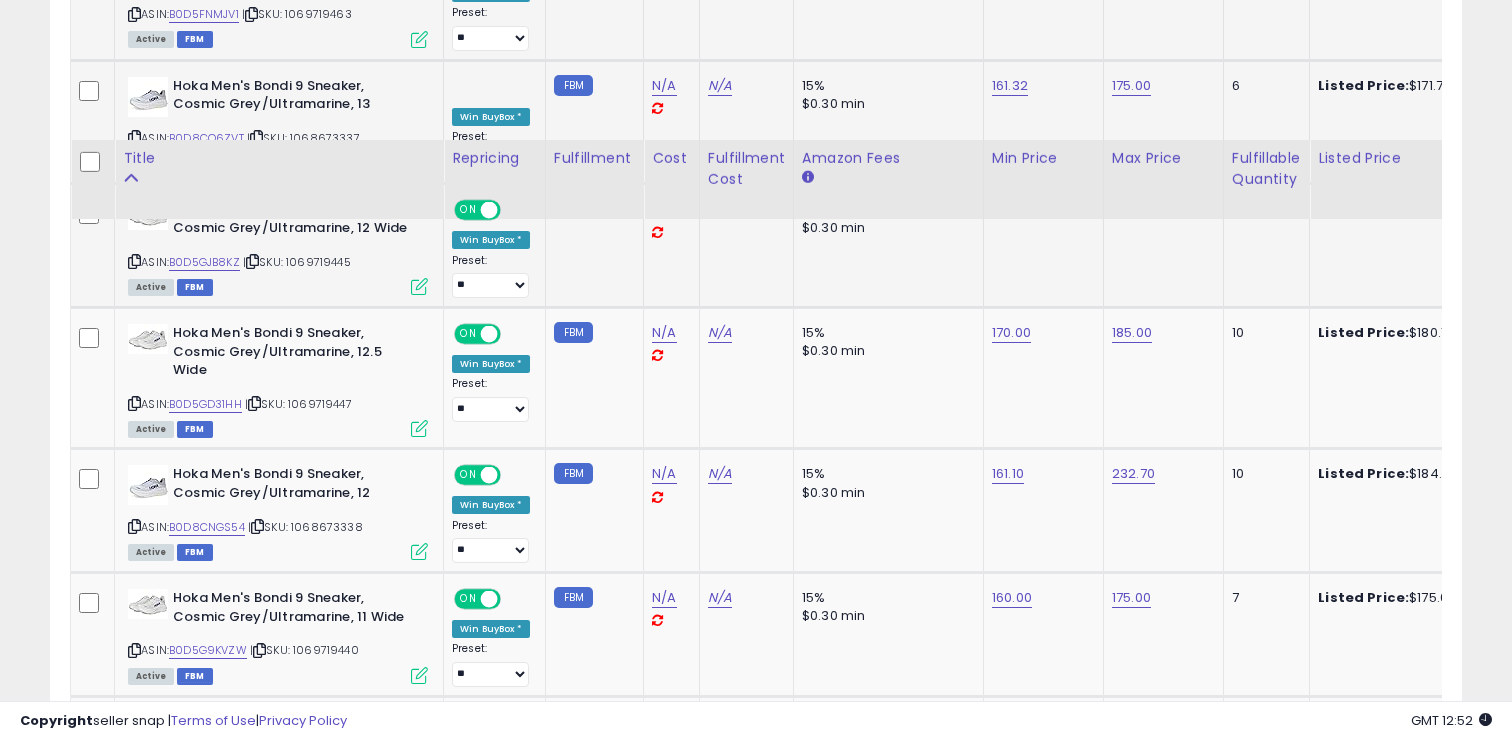 scroll, scrollTop: 2366, scrollLeft: 0, axis: vertical 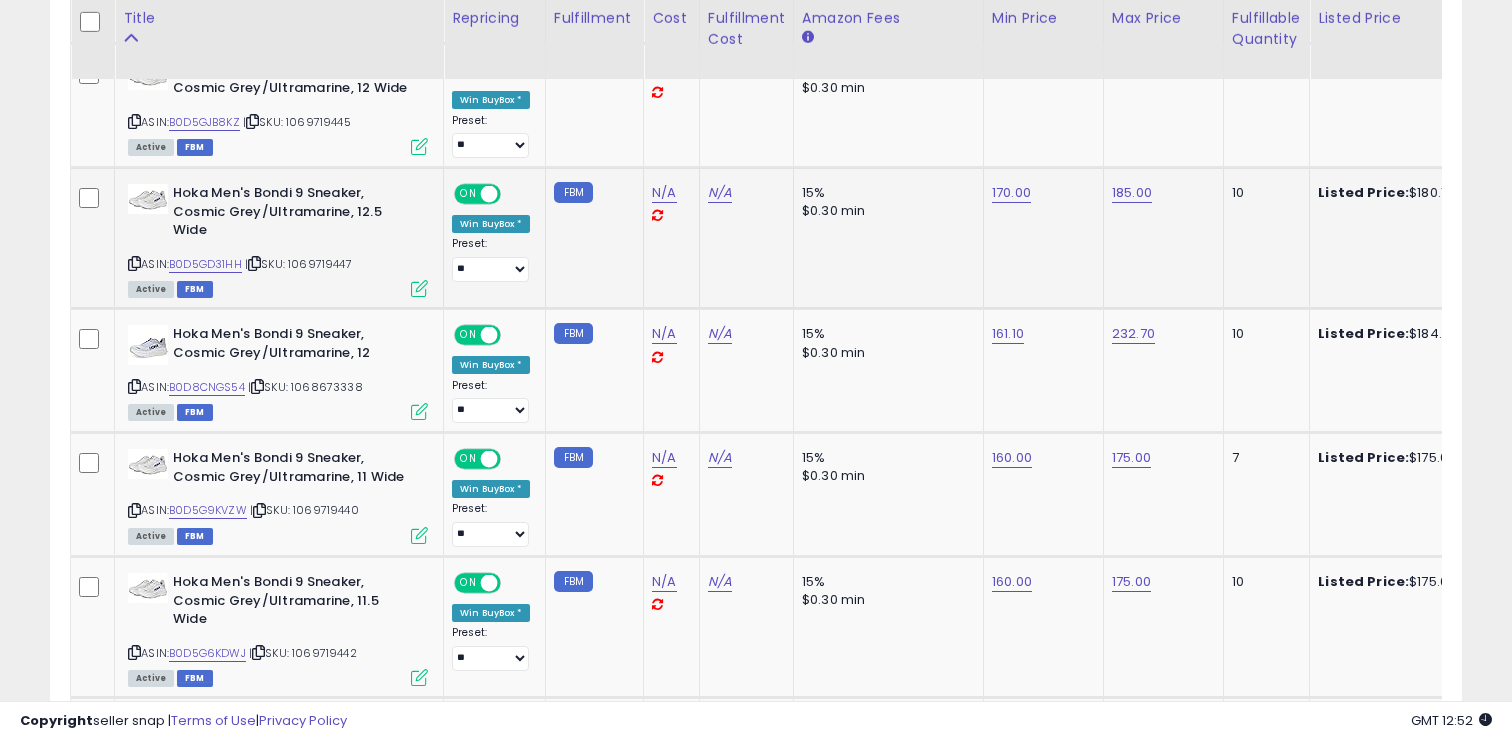 click on "185.00" 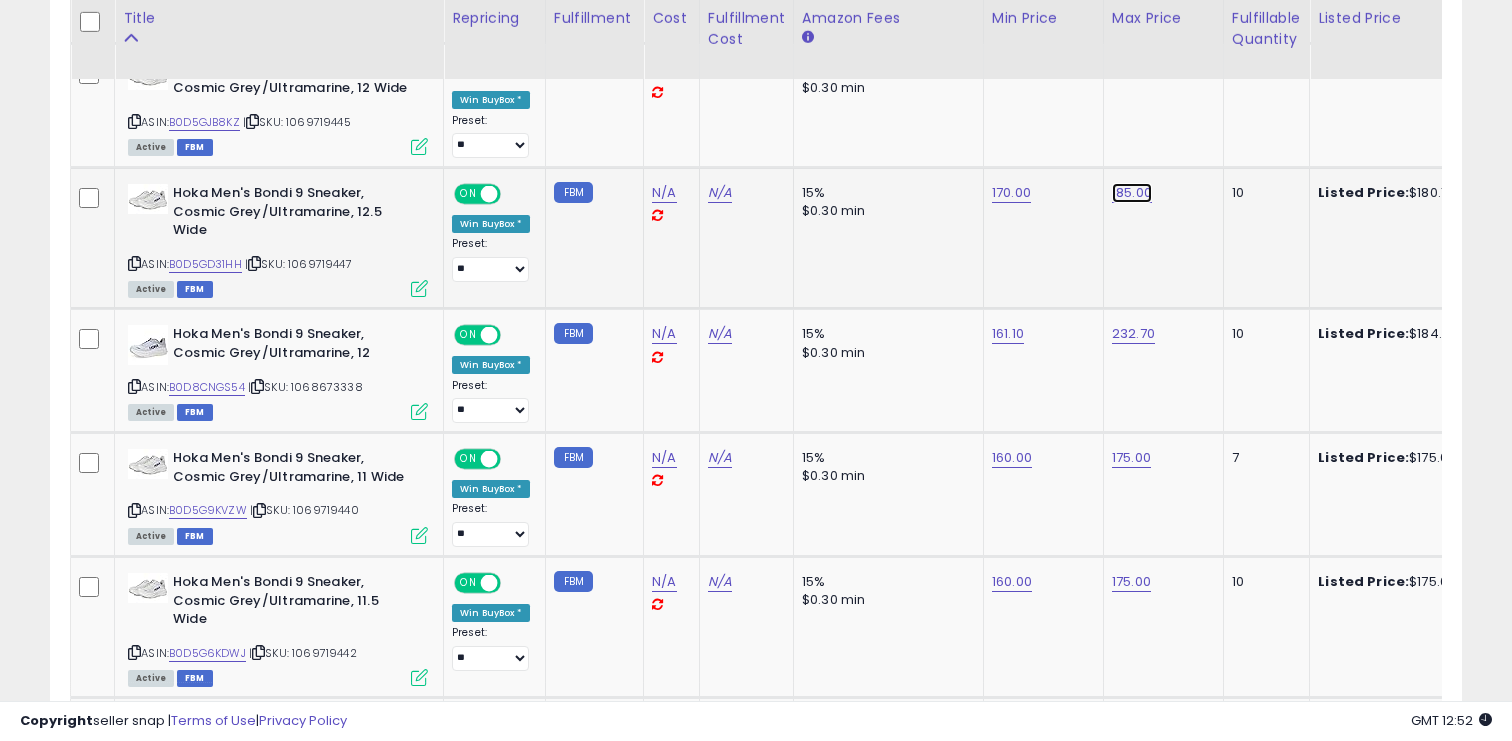 click on "185.00" at bounding box center [1131, -1292] 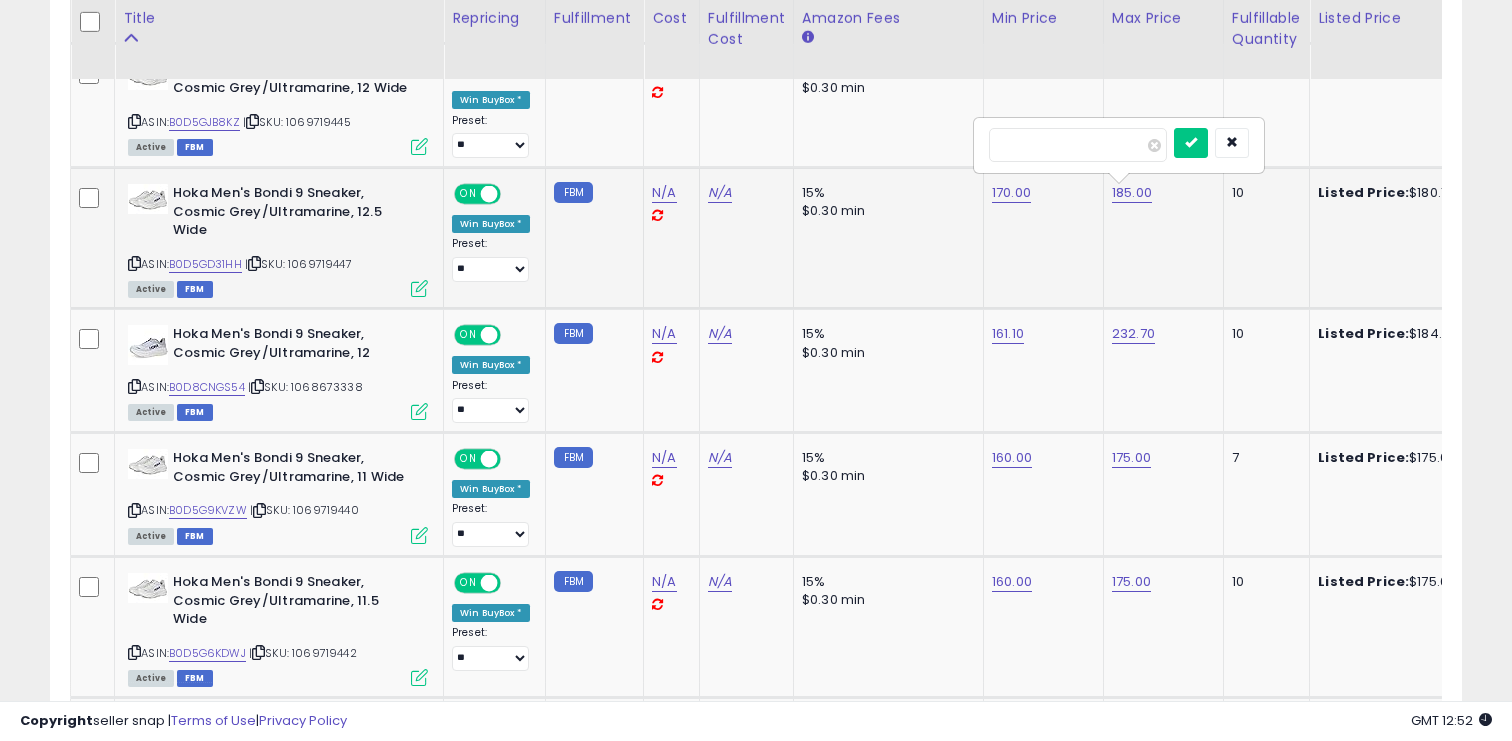 type on "***" 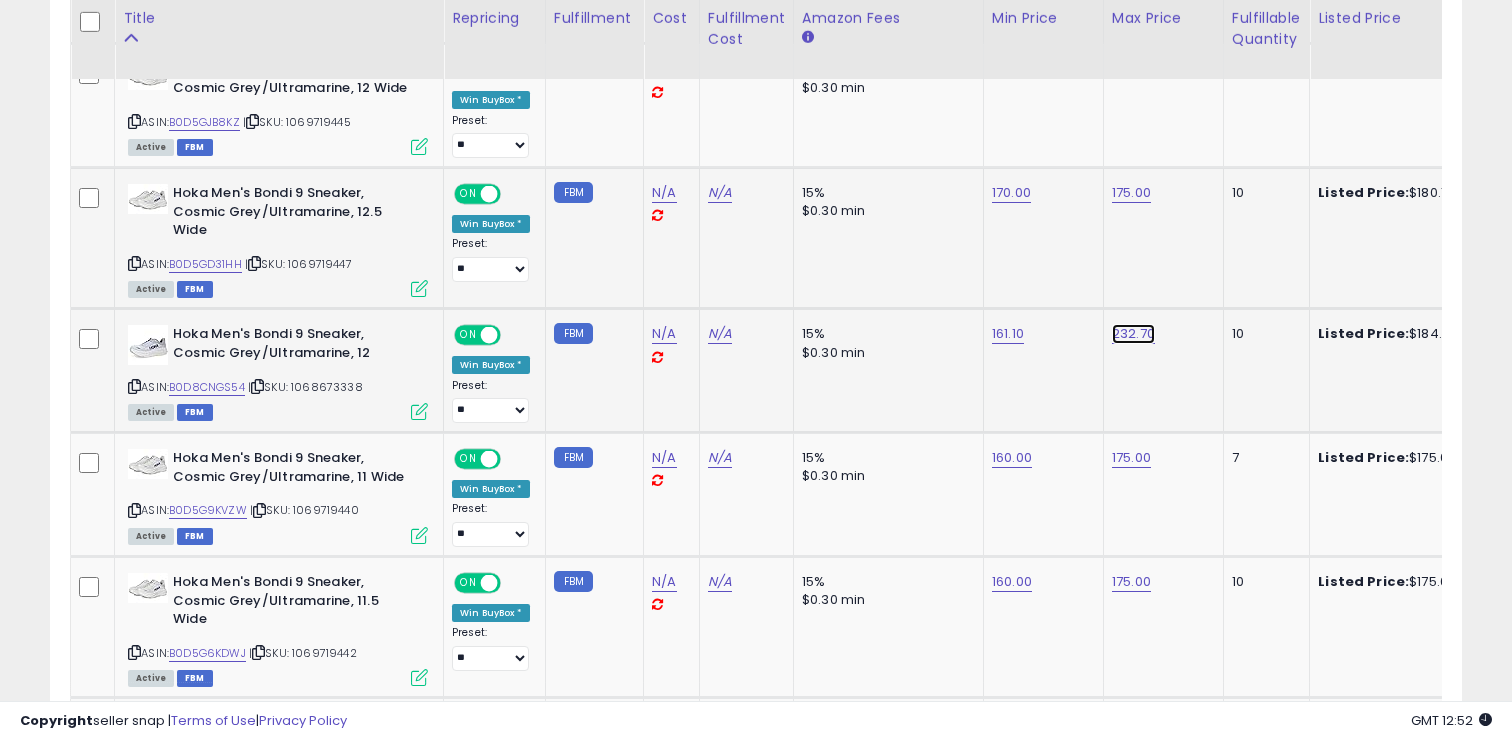 click on "232.70" at bounding box center [1131, -1292] 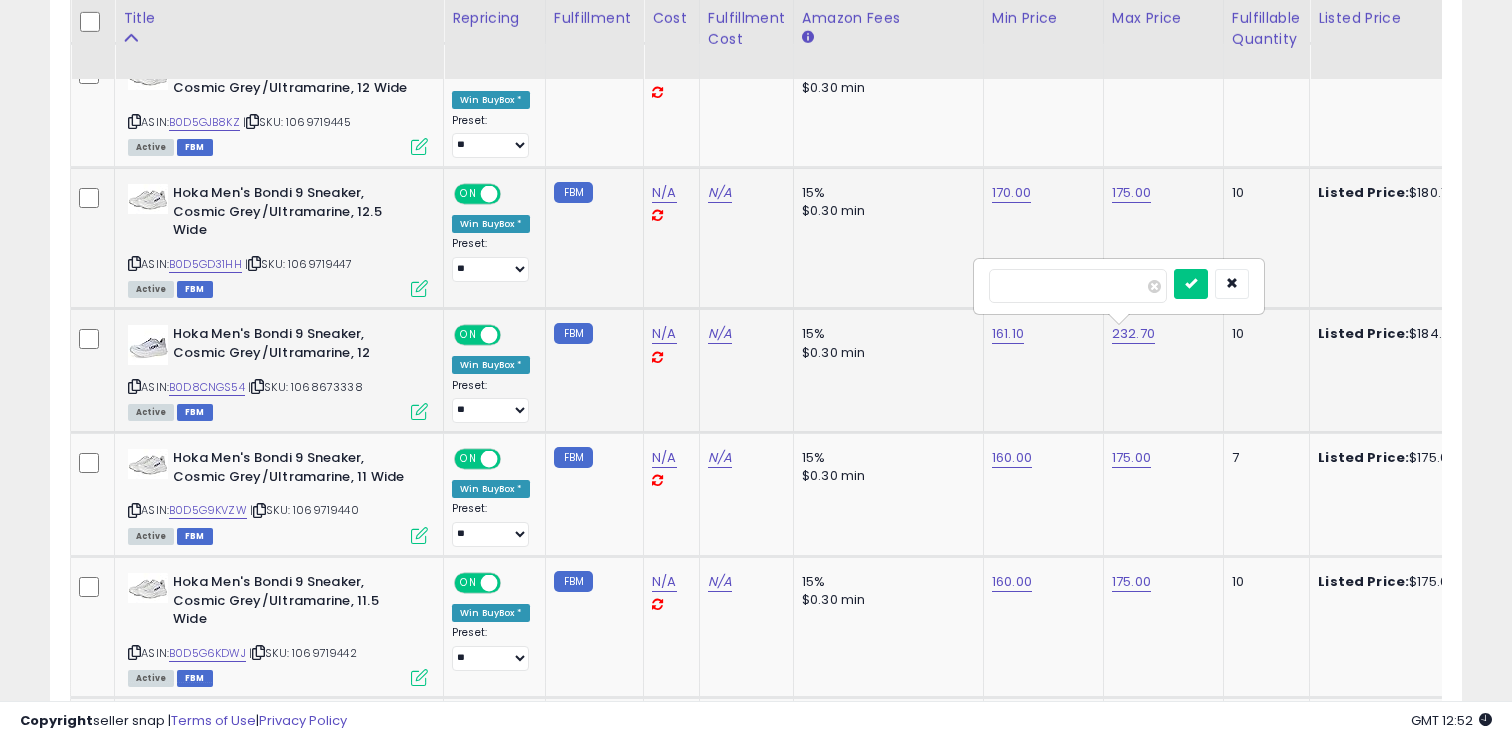 type on "***" 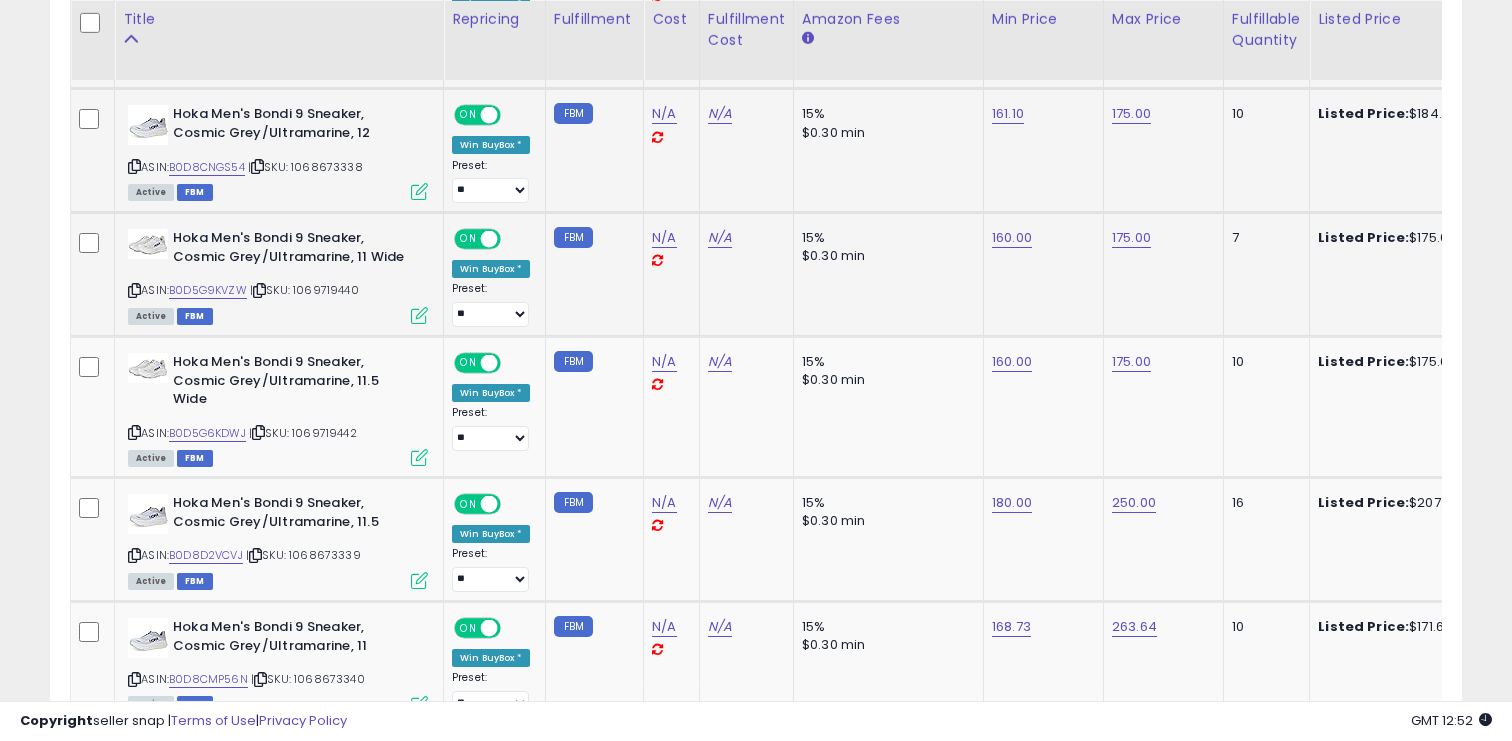 scroll, scrollTop: 2587, scrollLeft: 0, axis: vertical 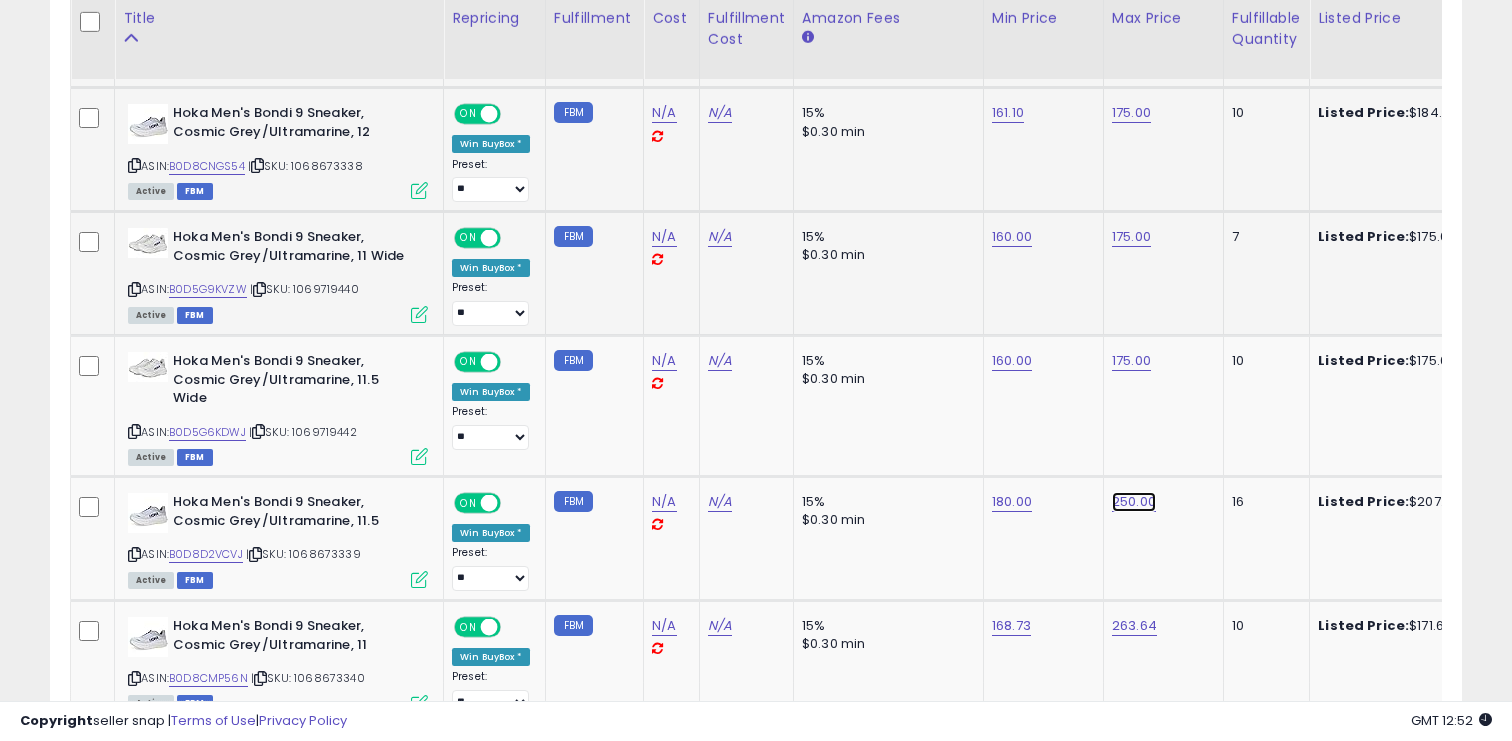 click on "250.00" at bounding box center [1131, -1513] 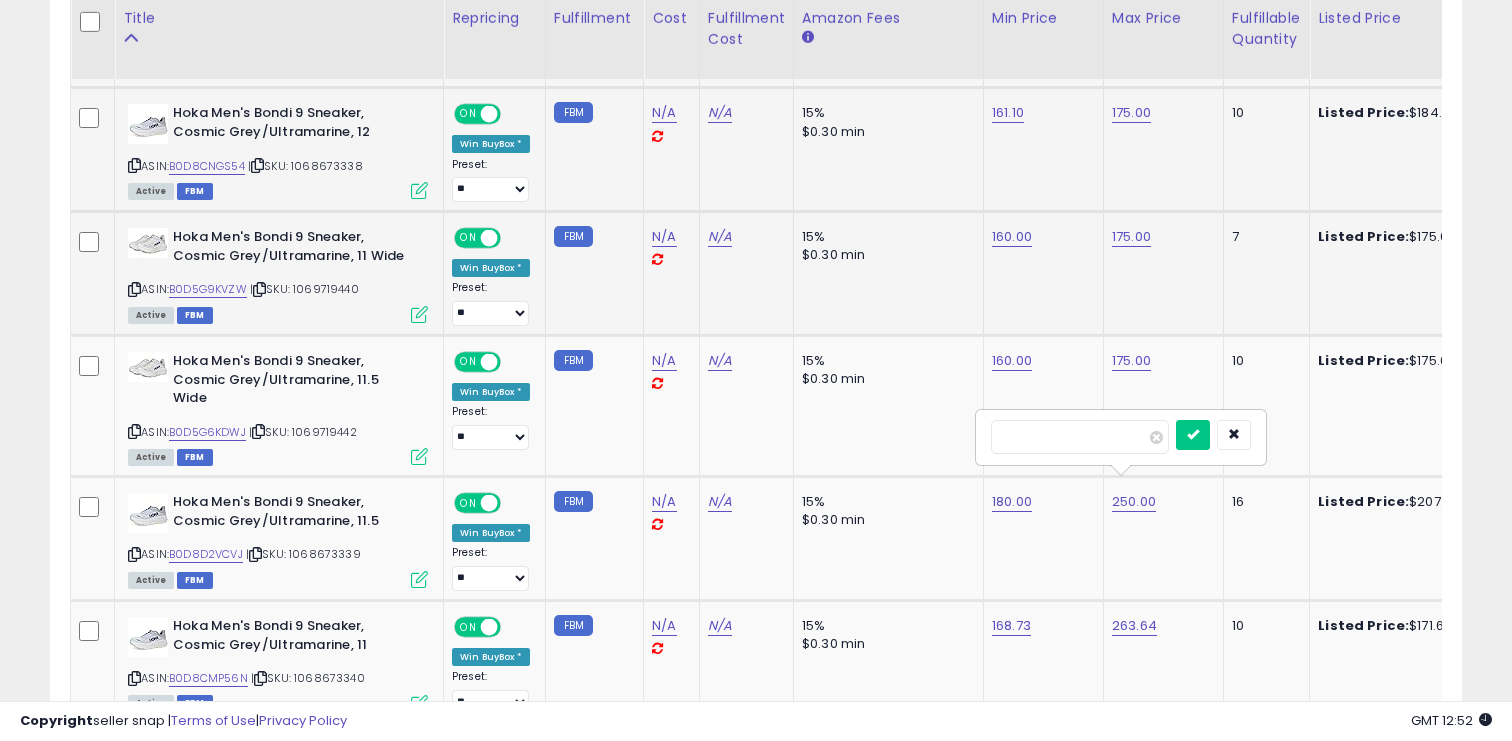 type on "***" 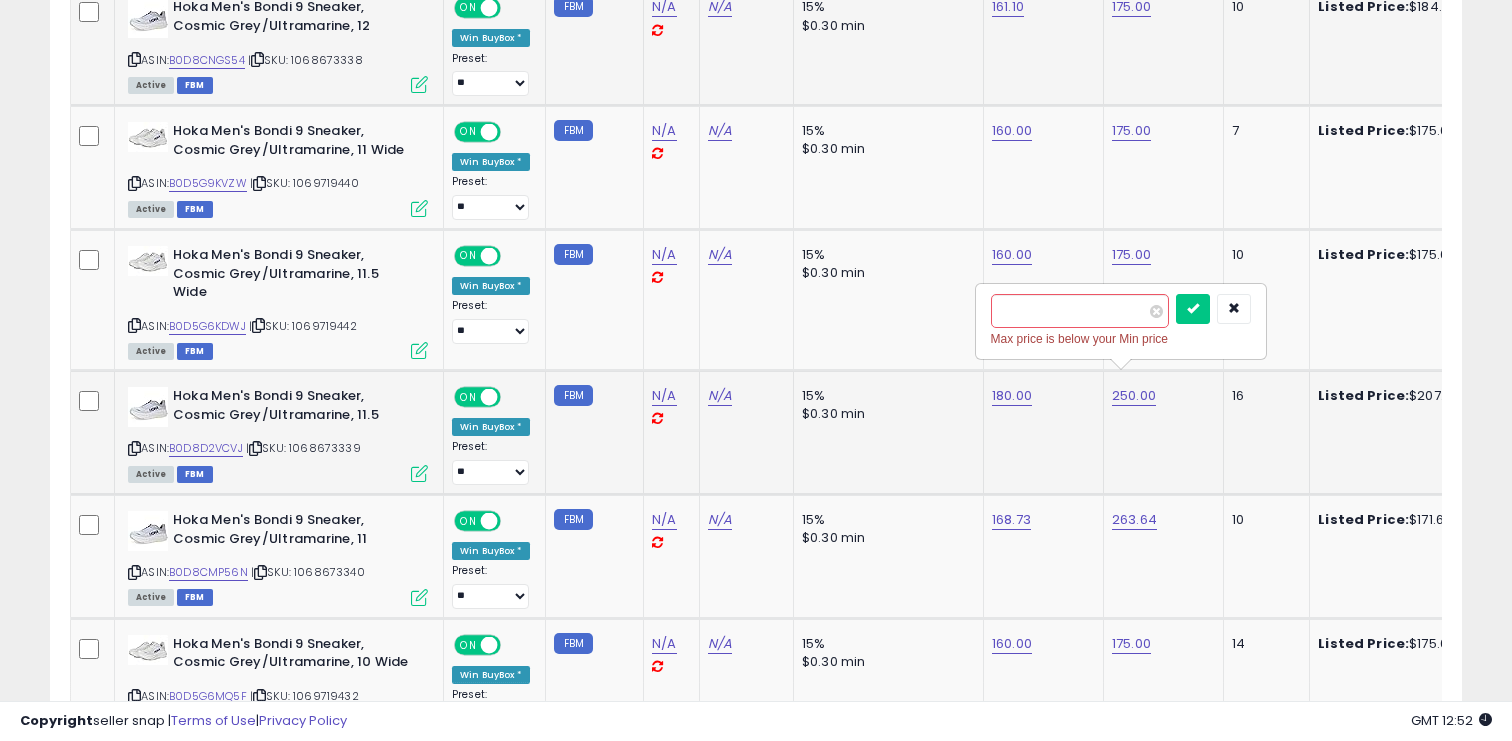 scroll, scrollTop: 2751, scrollLeft: 0, axis: vertical 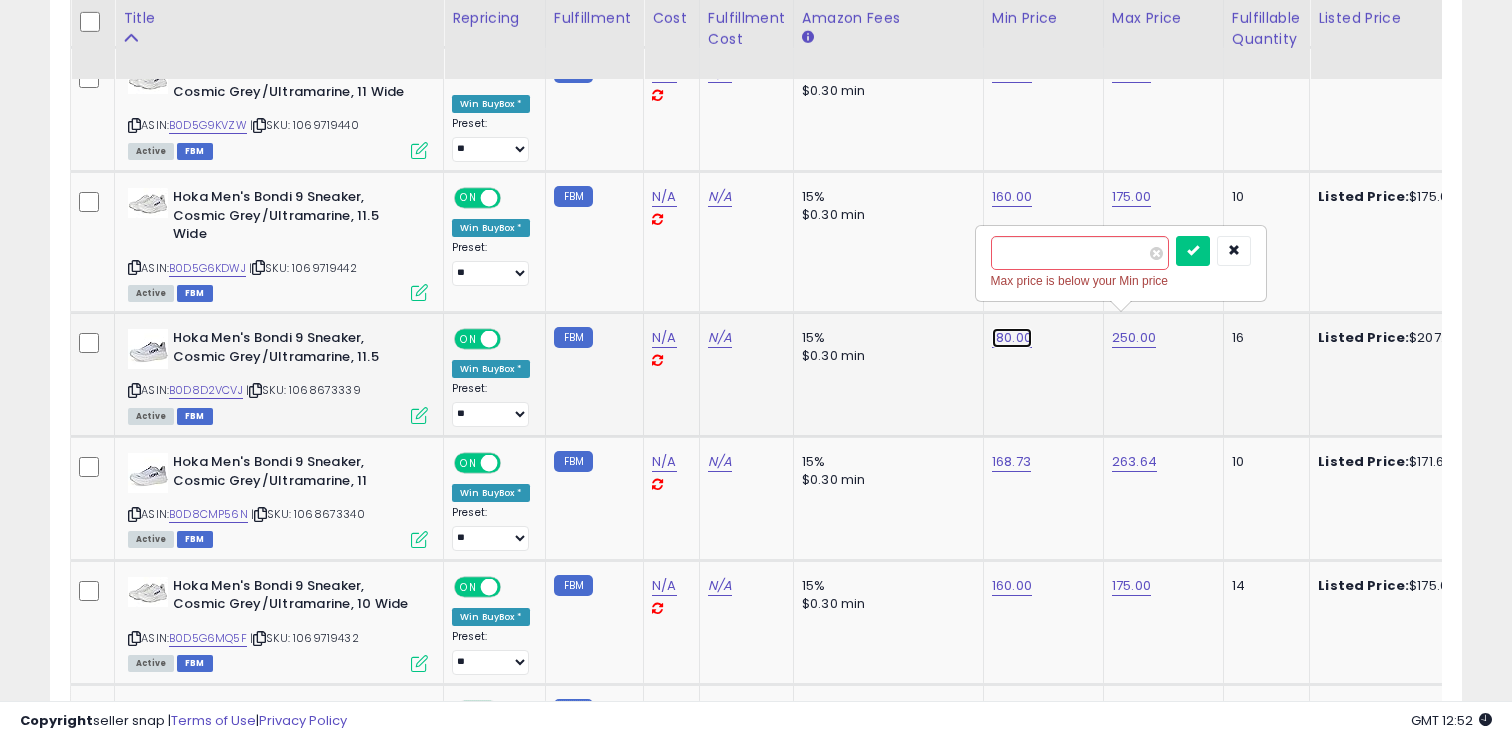 click on "180.00" at bounding box center [1012, -1677] 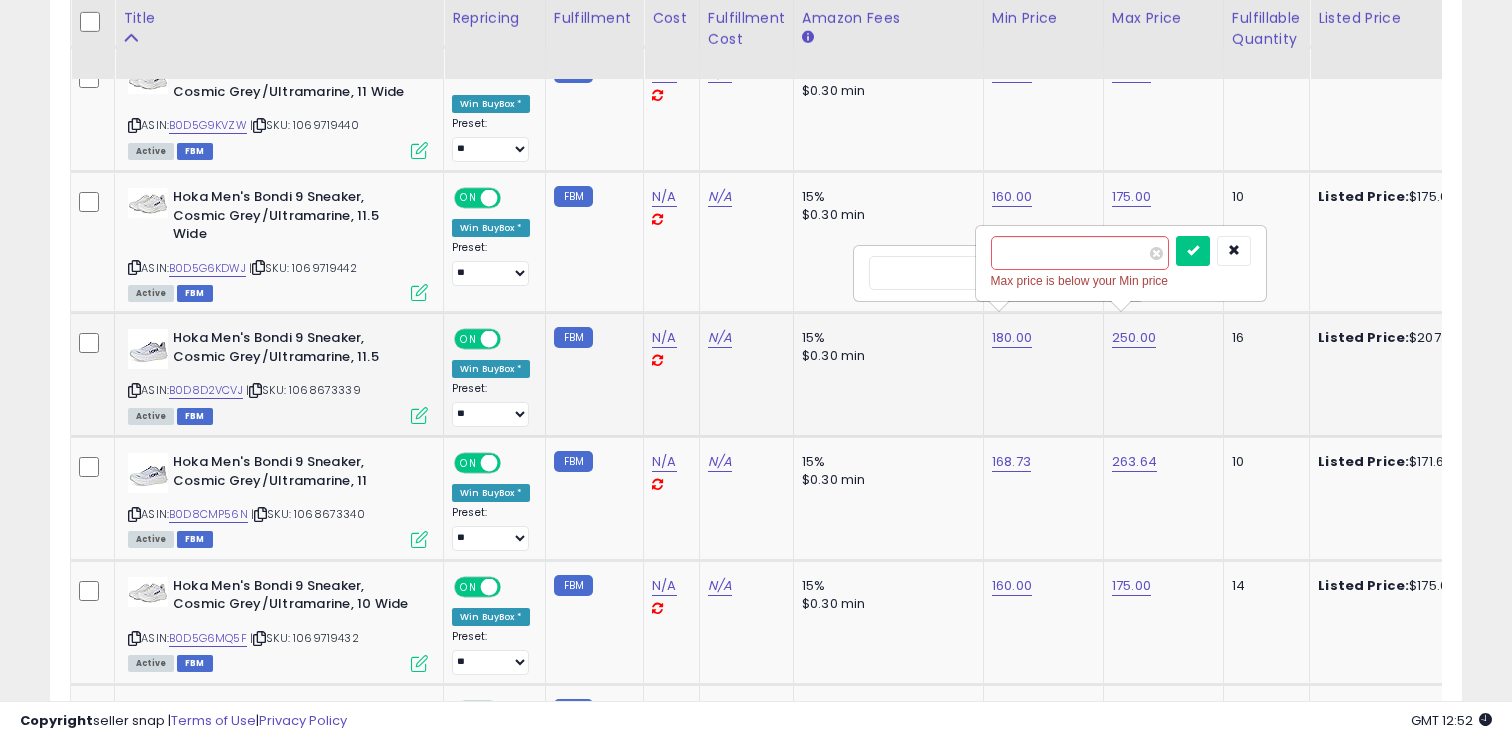 type on "***" 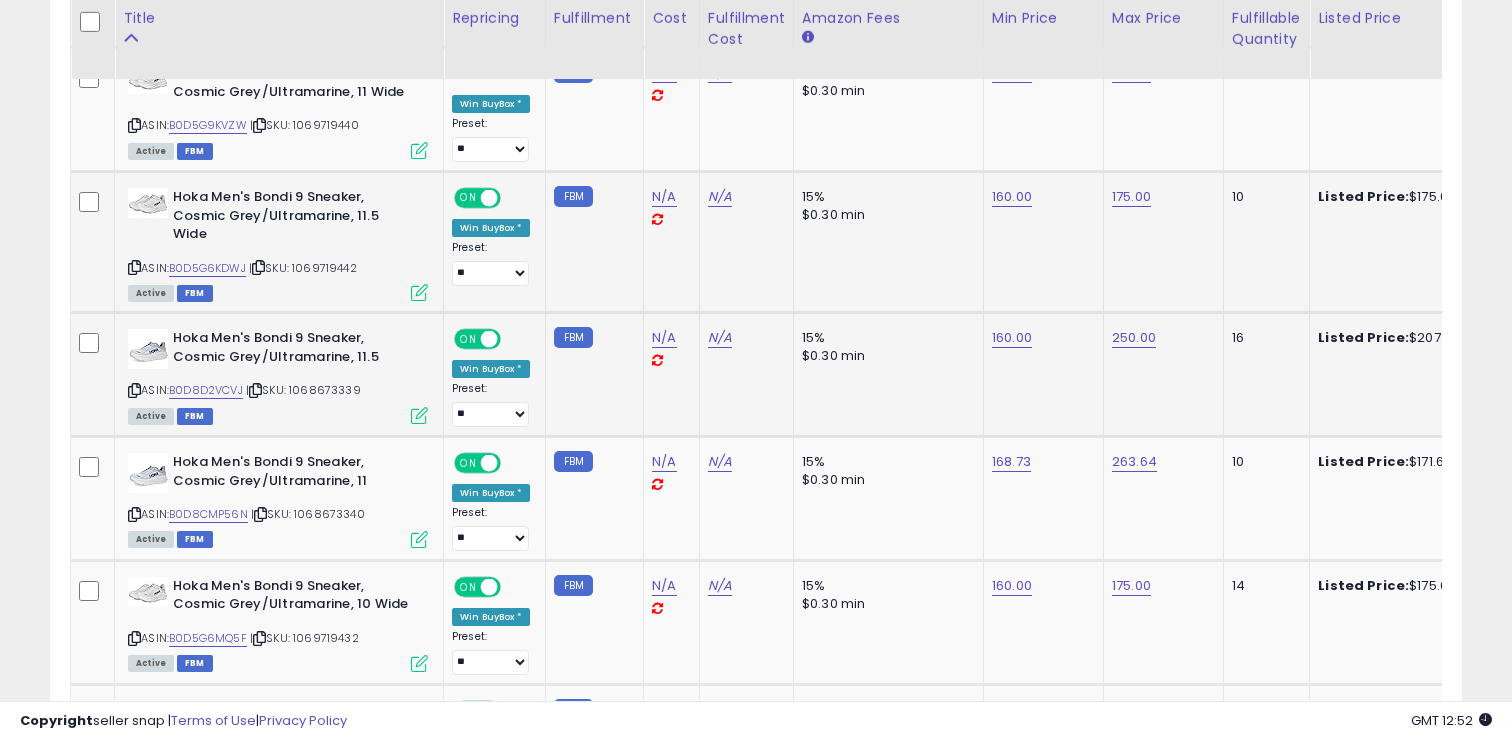click on "175.00" 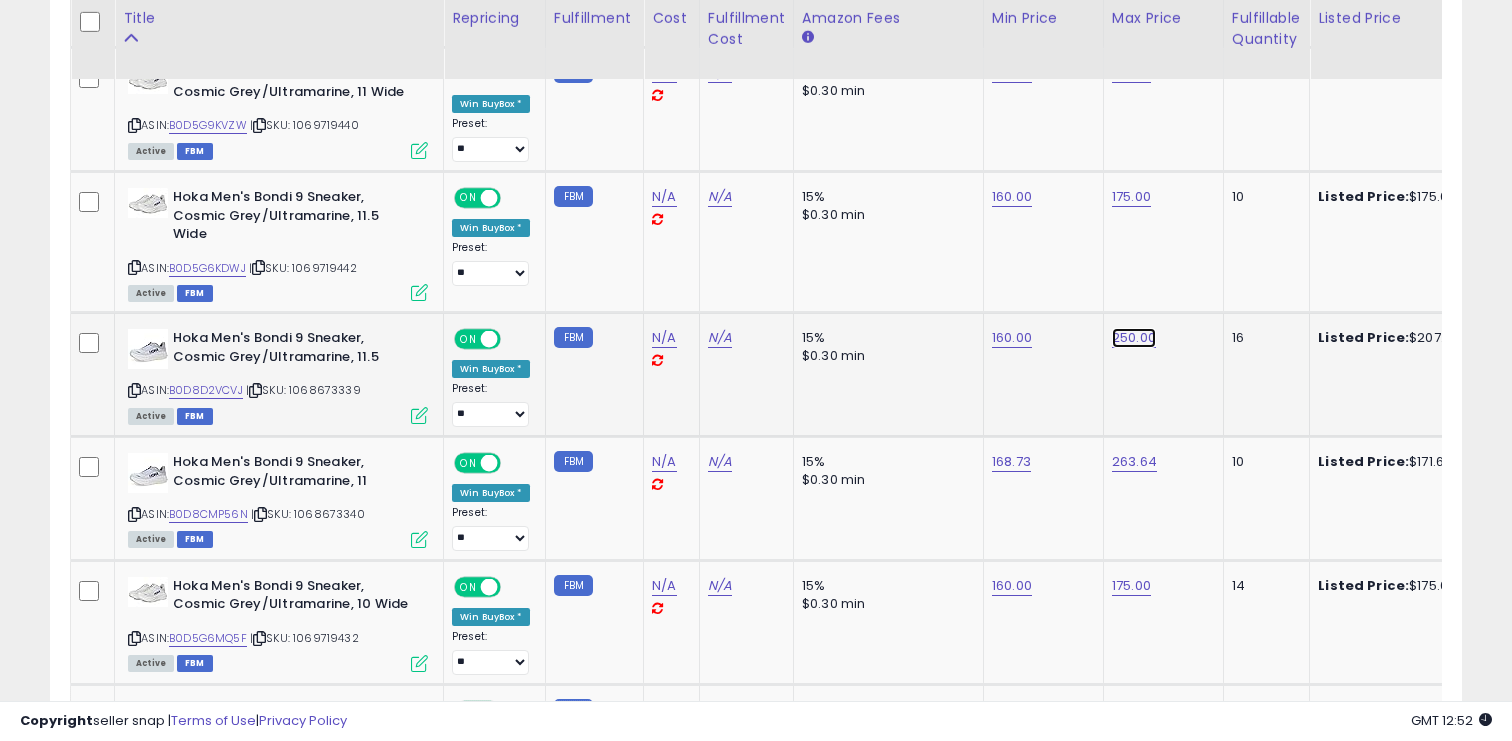 click on "250.00" at bounding box center [1131, -1677] 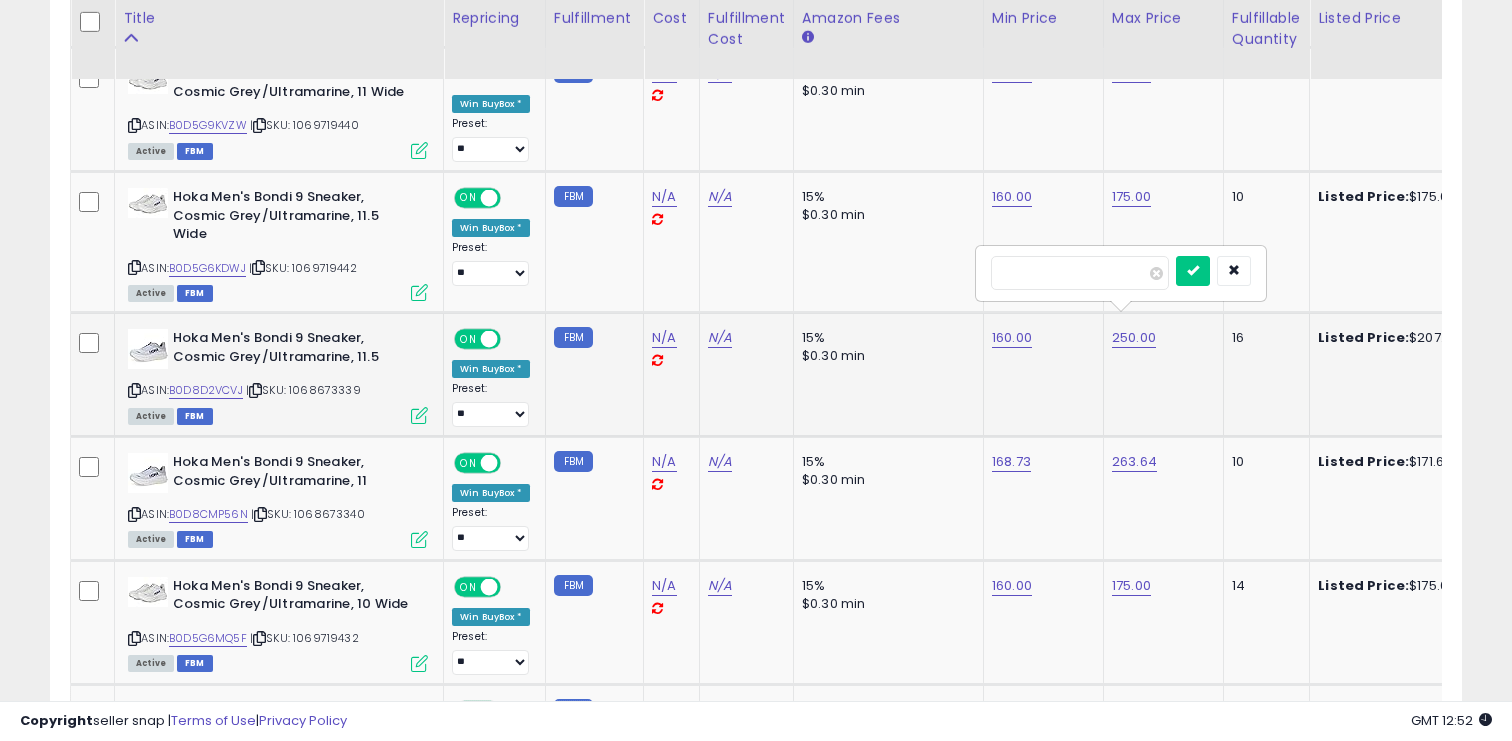 type on "***" 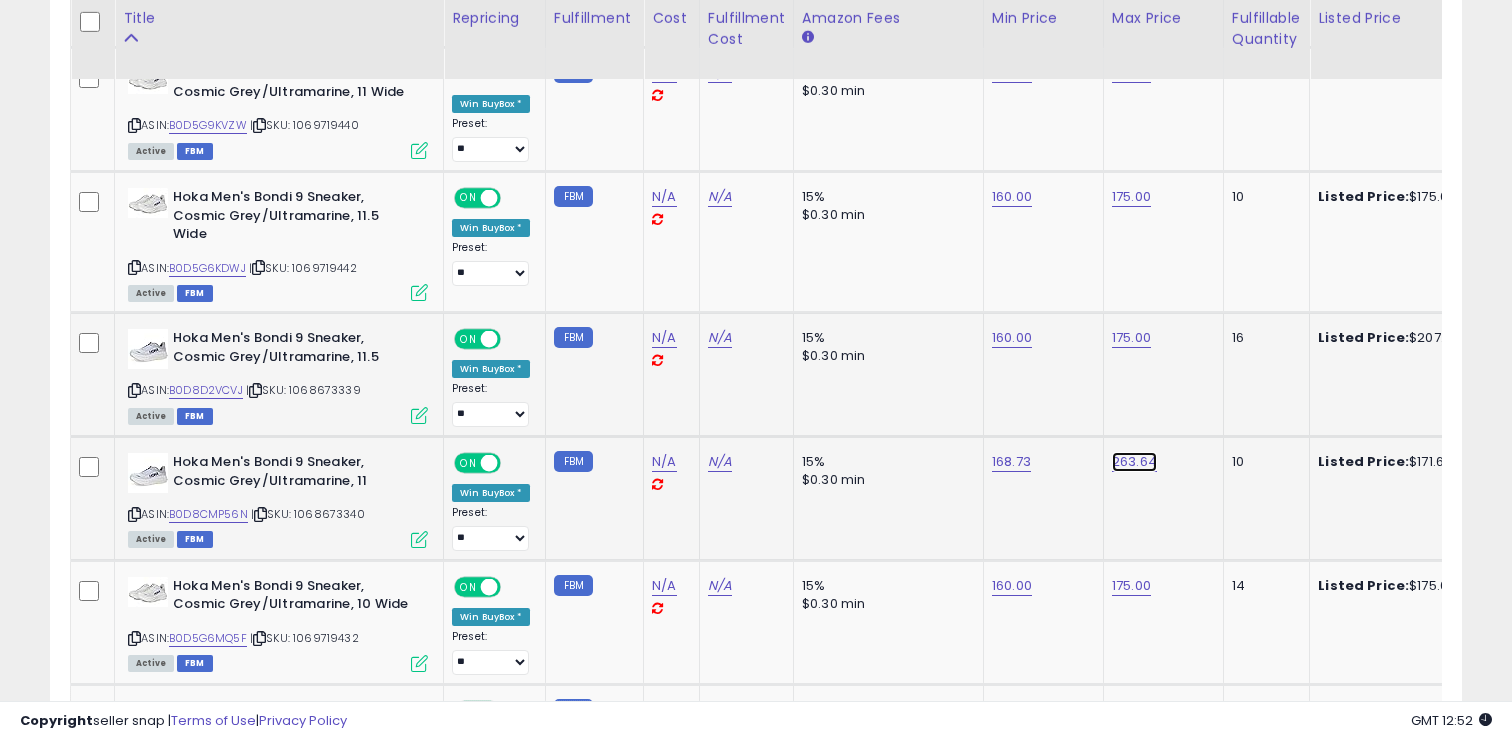 click on "263.64" at bounding box center [1131, -1677] 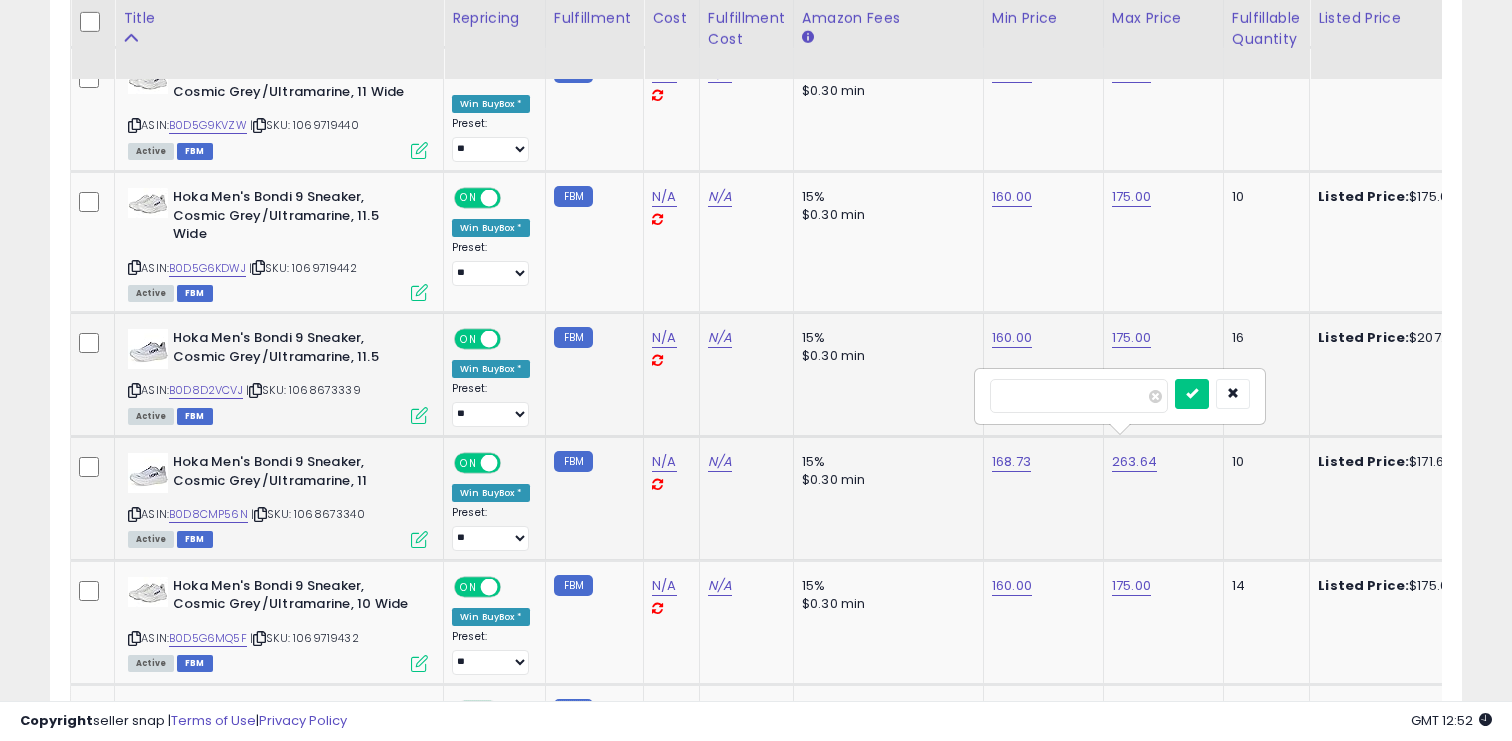 type on "***" 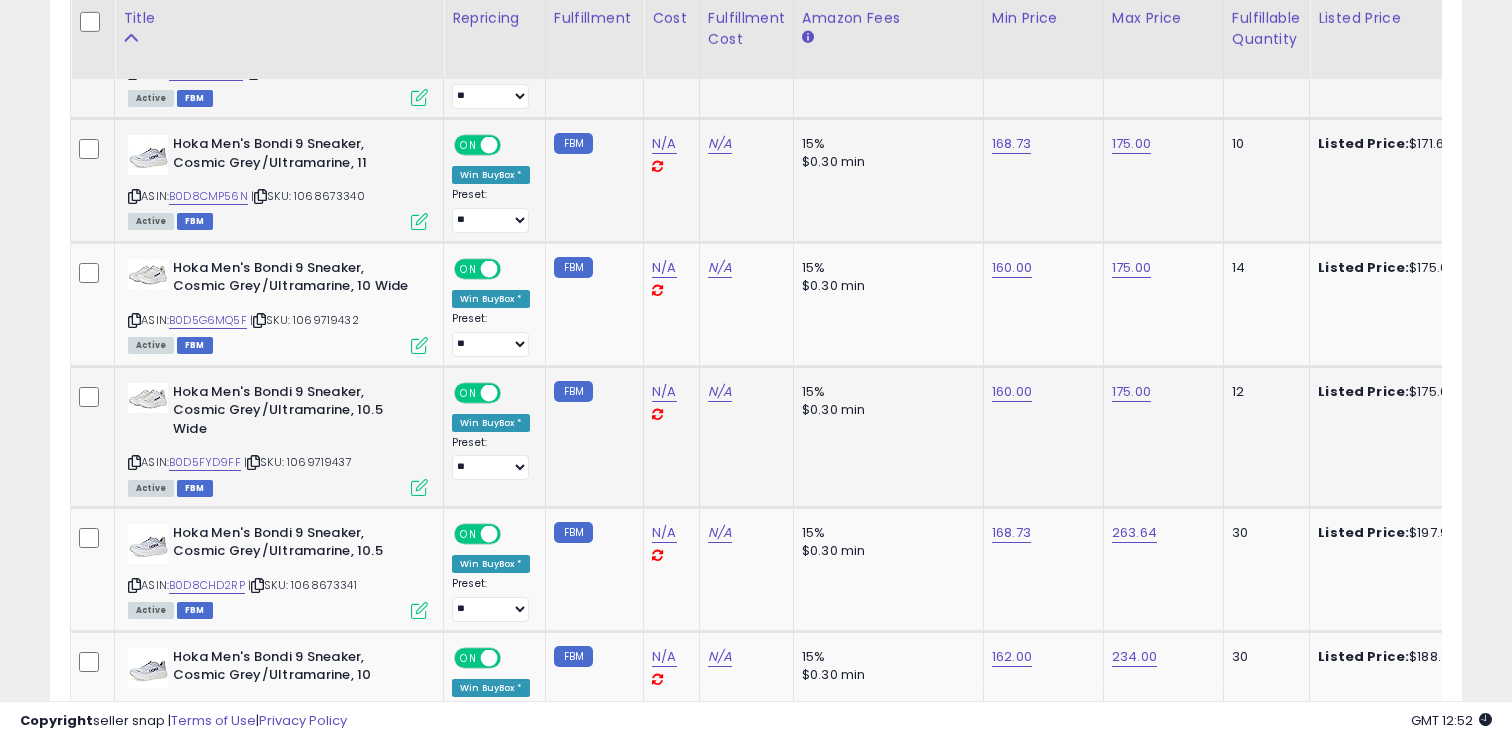 scroll, scrollTop: 3164, scrollLeft: 0, axis: vertical 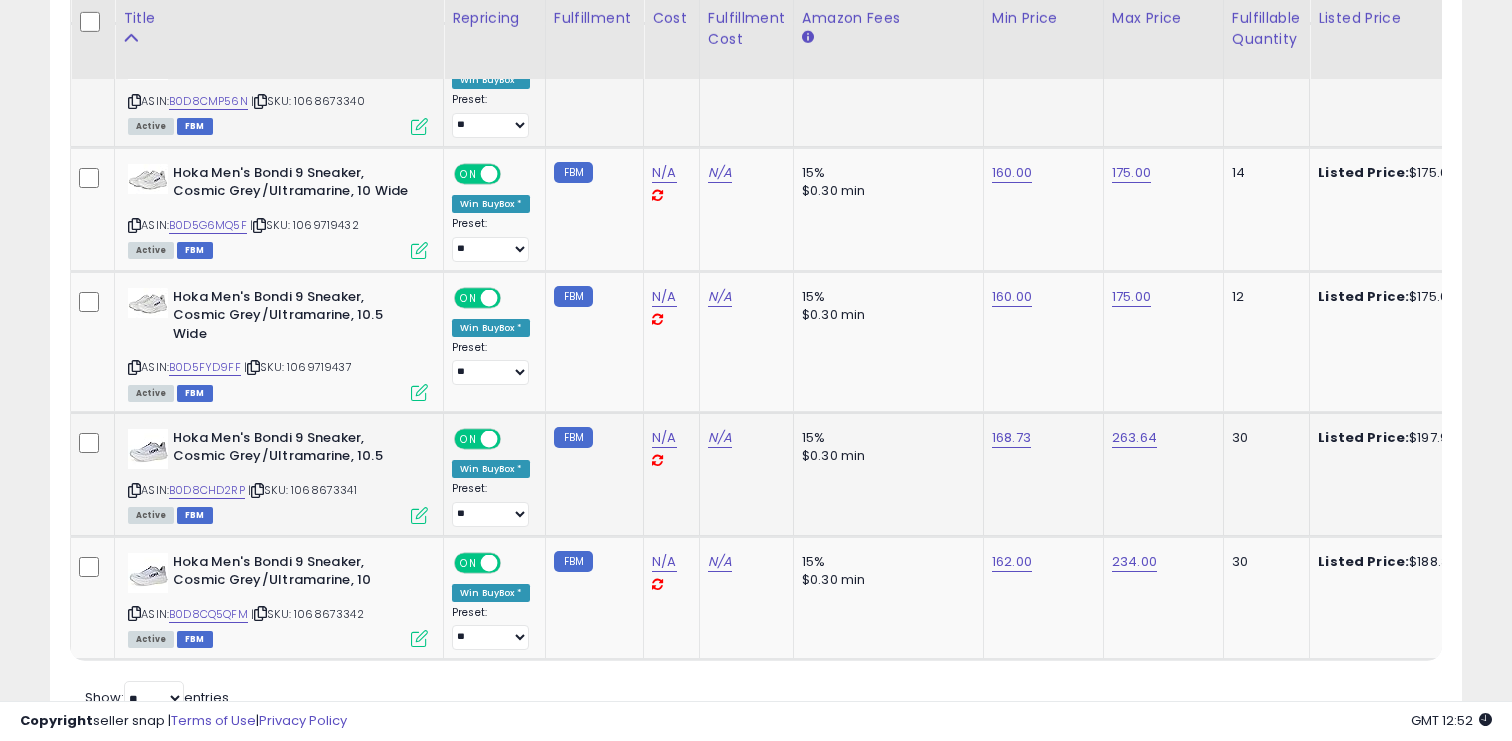 click on "263.64" at bounding box center [1160, 438] 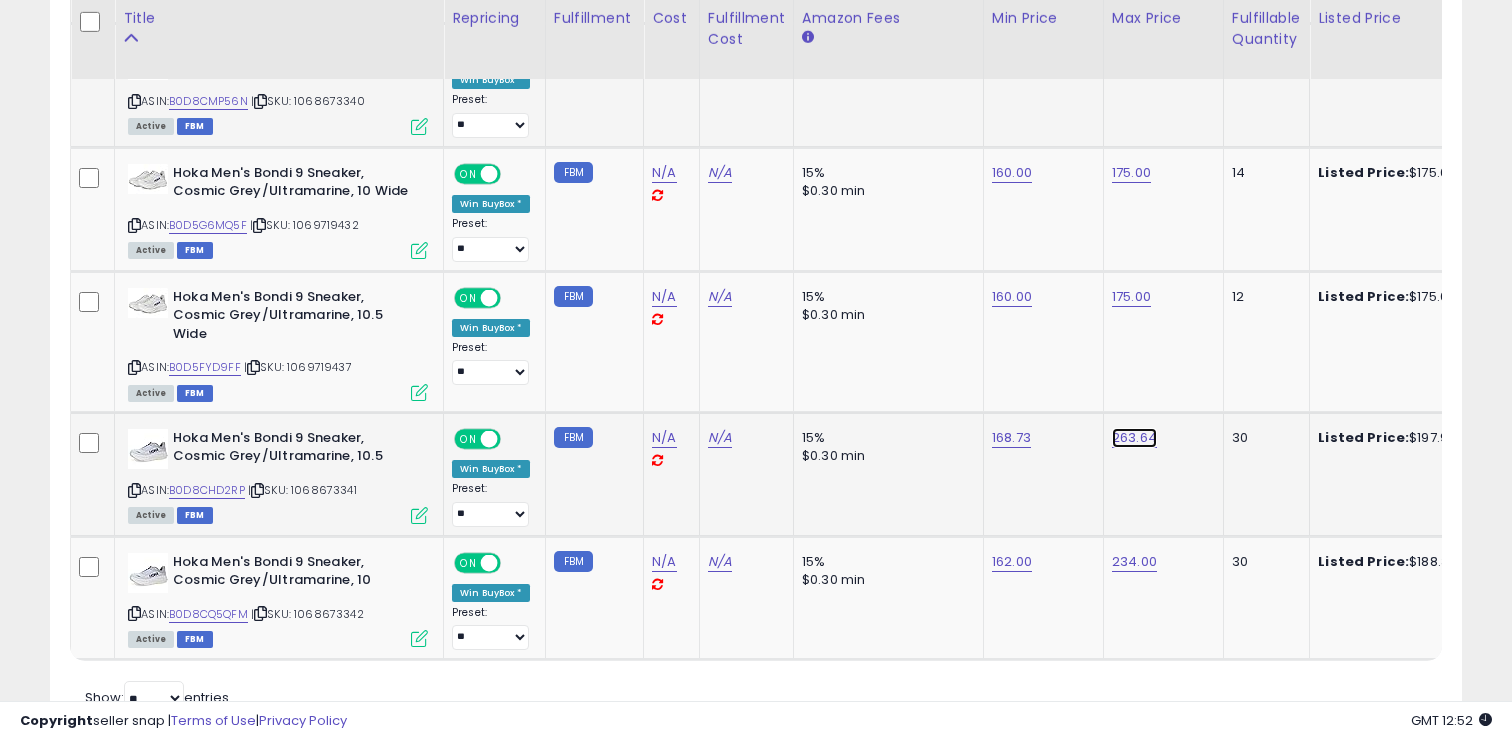 click on "263.64" at bounding box center [1131, -2090] 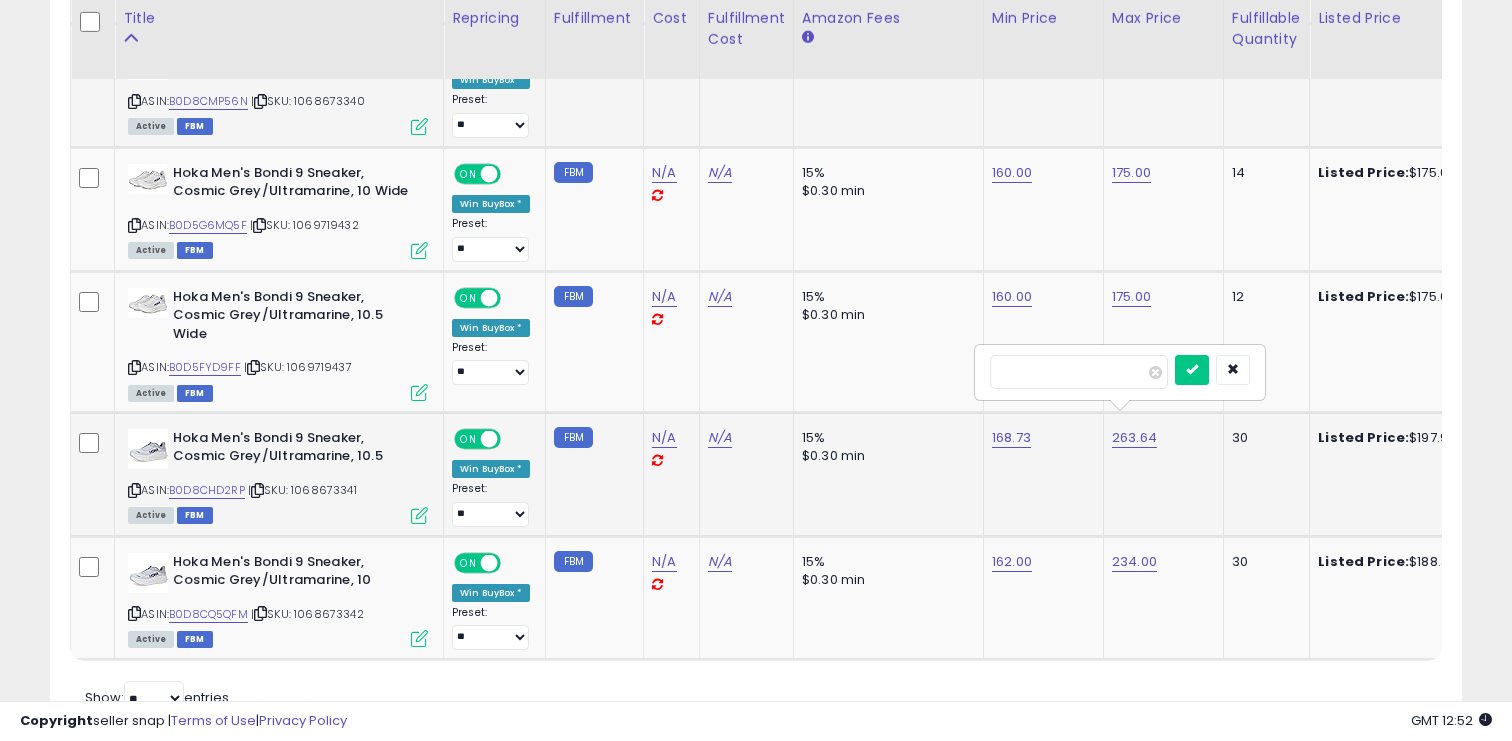 type on "***" 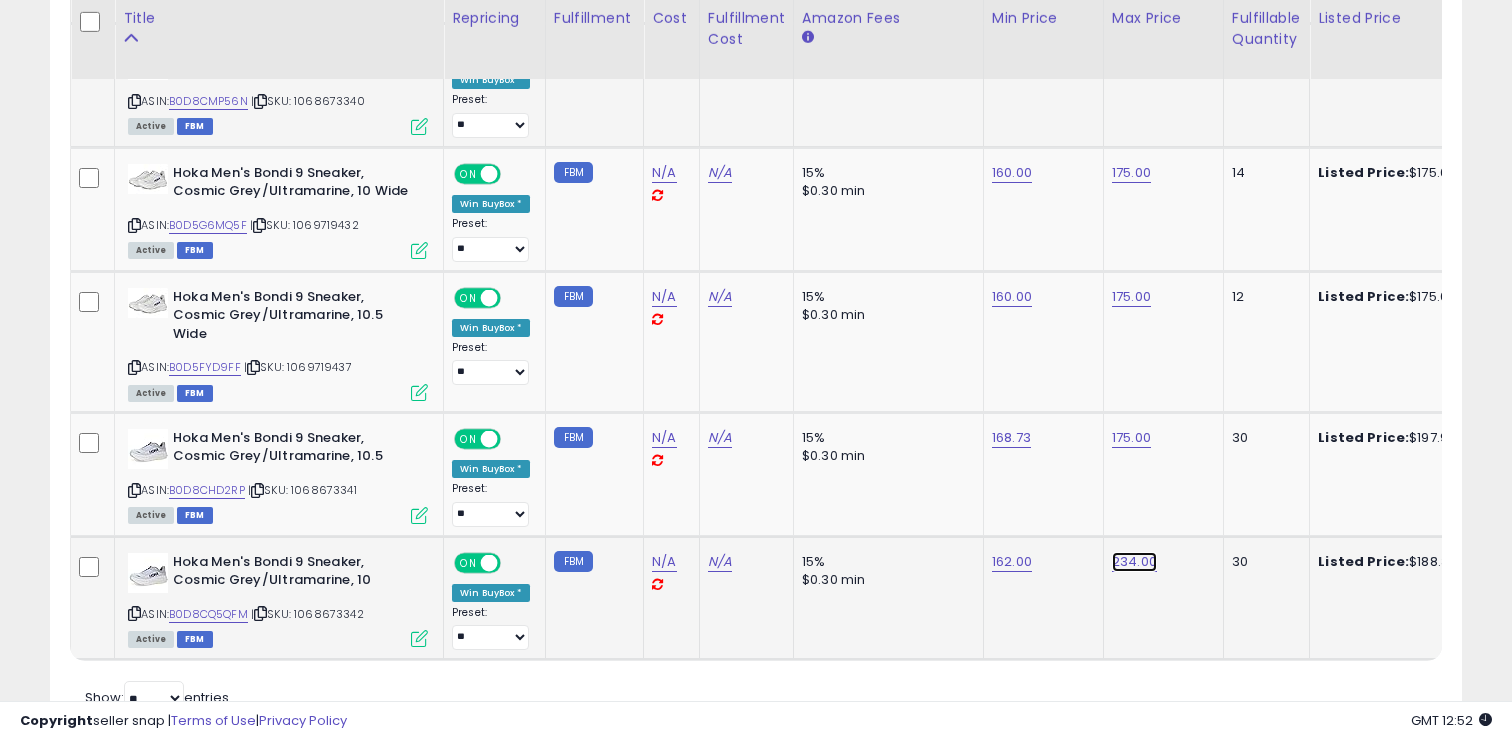 click on "234.00" at bounding box center (1131, -2090) 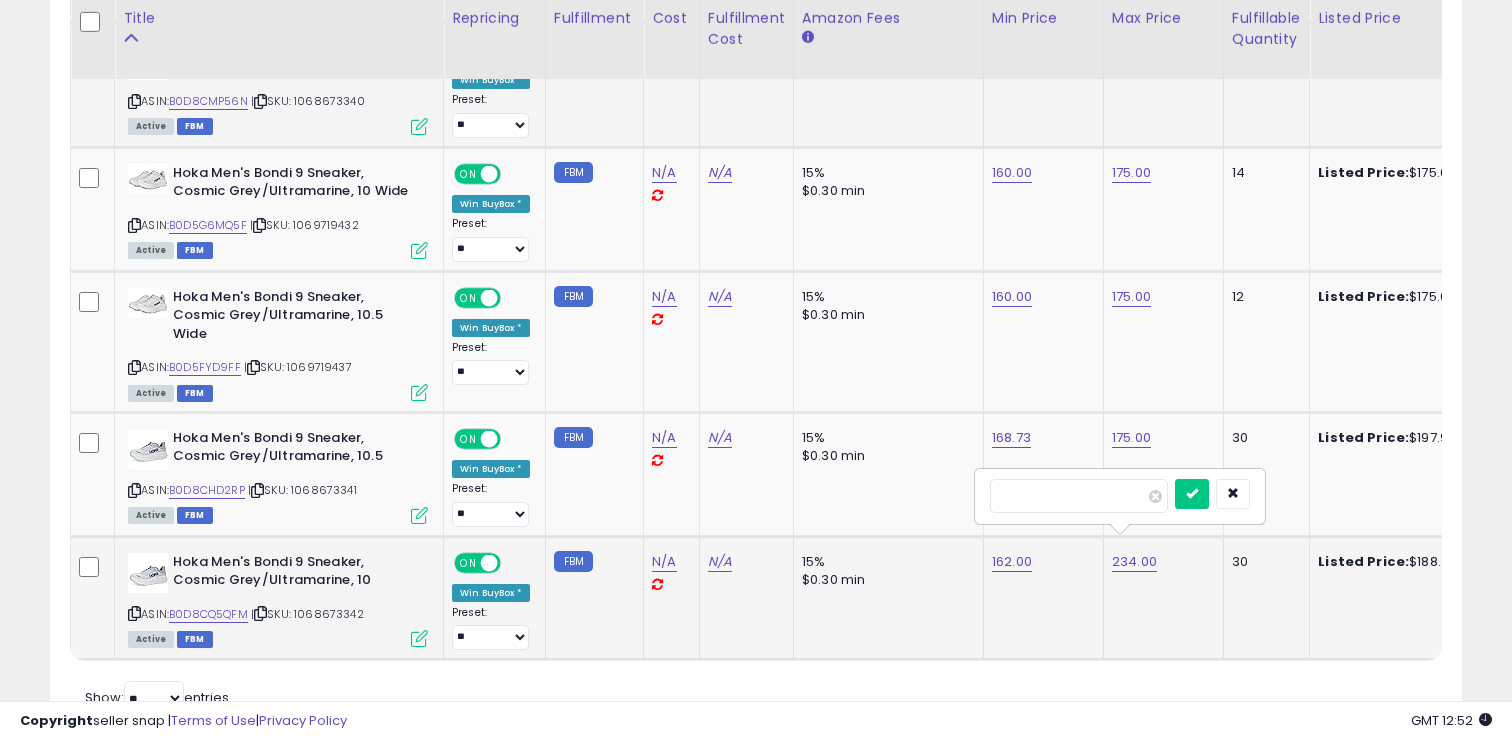 type on "***" 